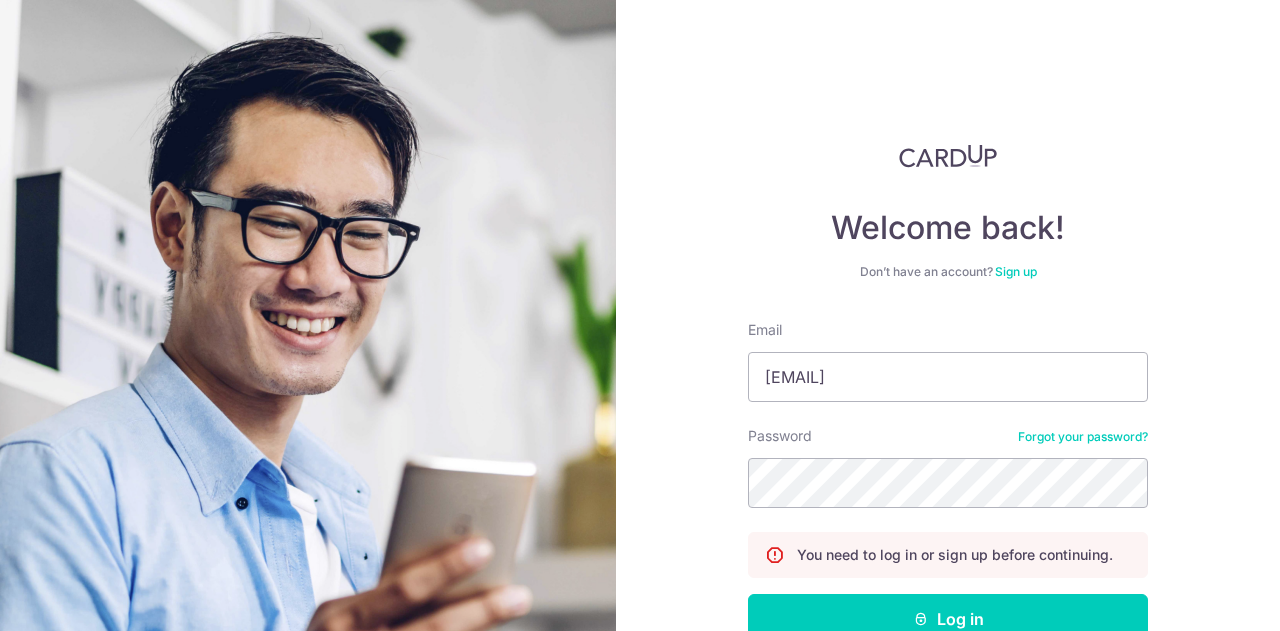scroll, scrollTop: 0, scrollLeft: 0, axis: both 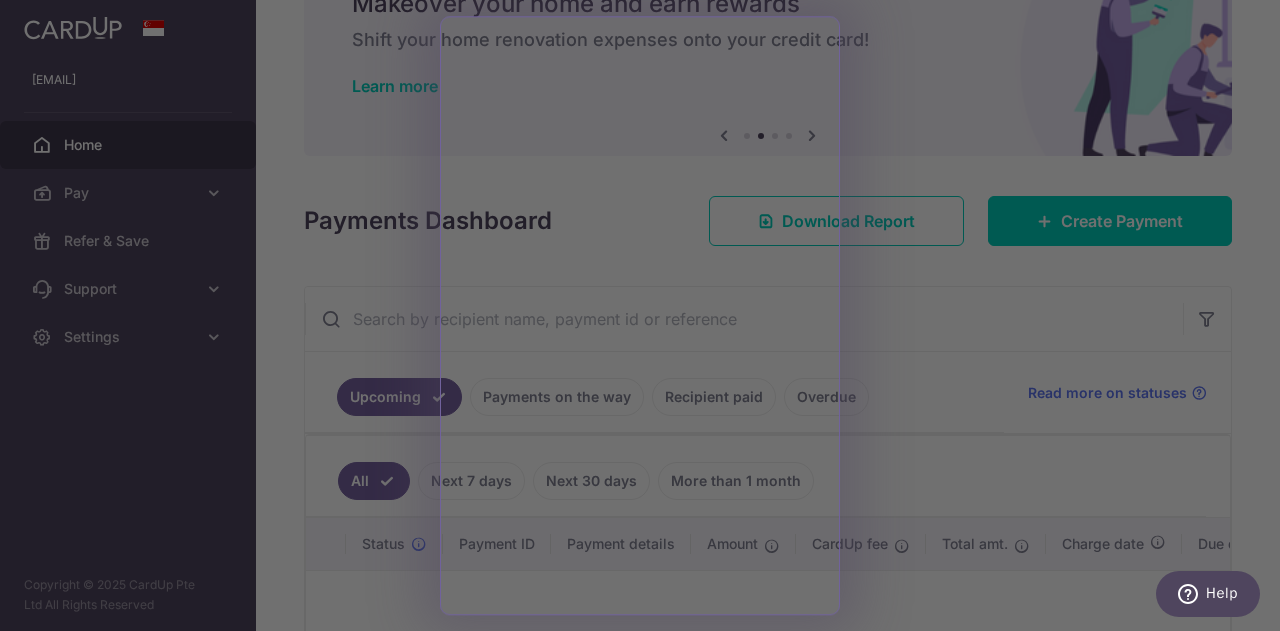 click at bounding box center [646, 318] 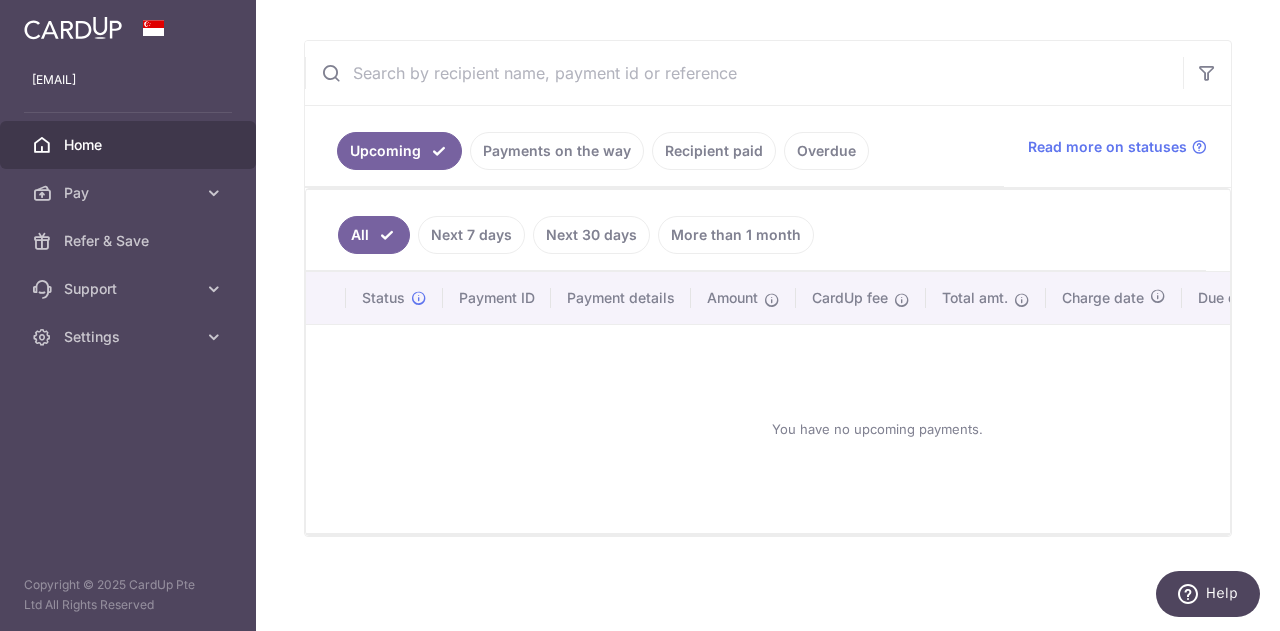 scroll, scrollTop: 349, scrollLeft: 0, axis: vertical 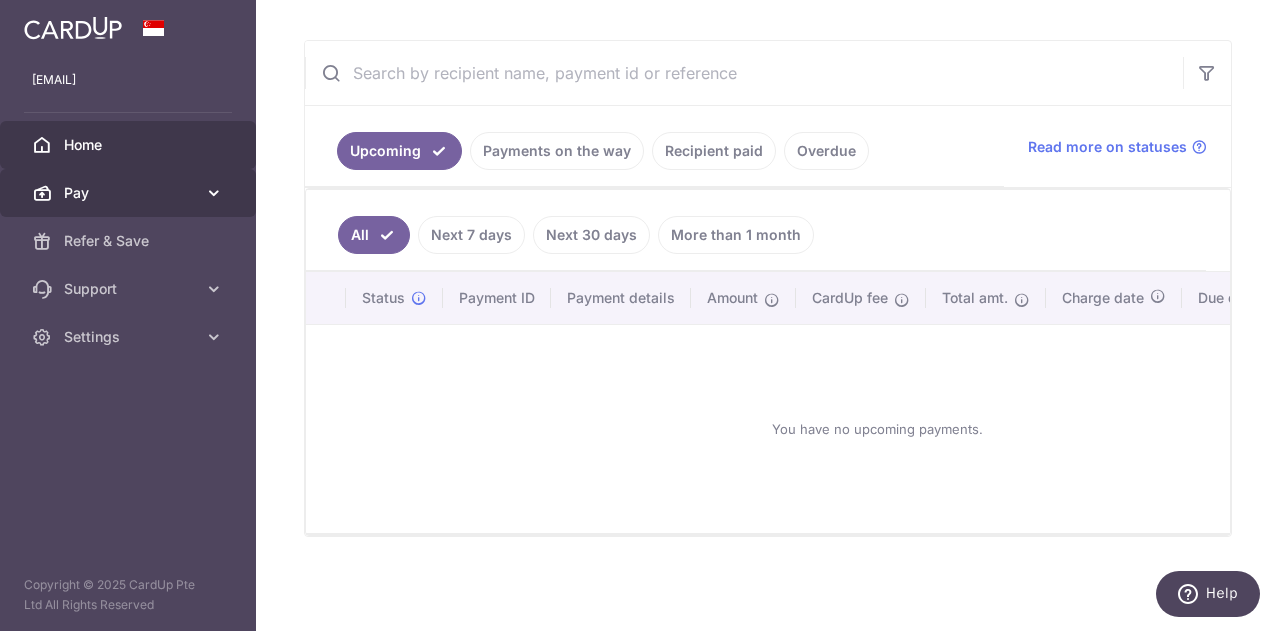 click on "Pay" at bounding box center [130, 193] 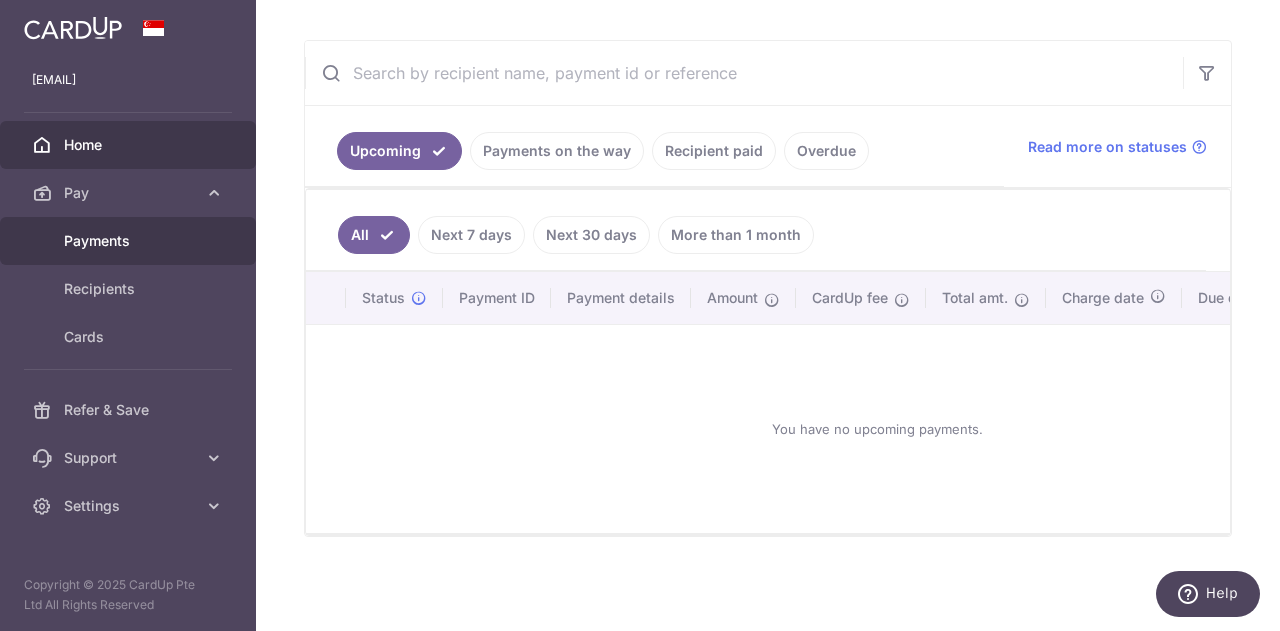 click on "Payments" at bounding box center [130, 241] 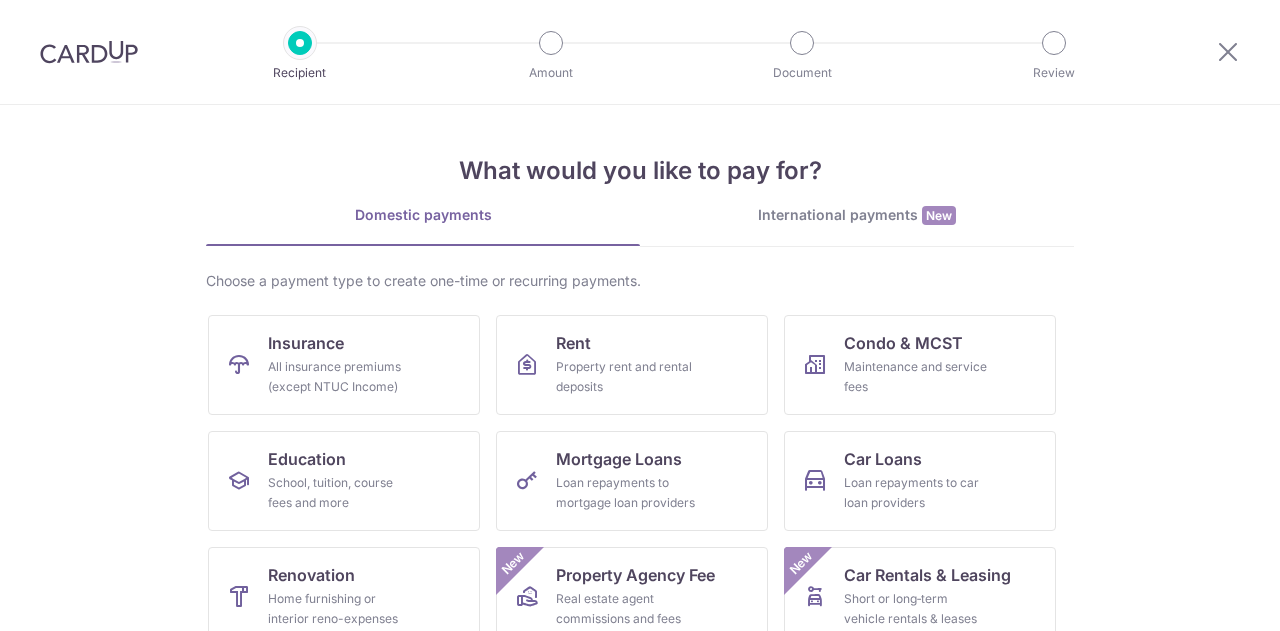 scroll, scrollTop: 0, scrollLeft: 0, axis: both 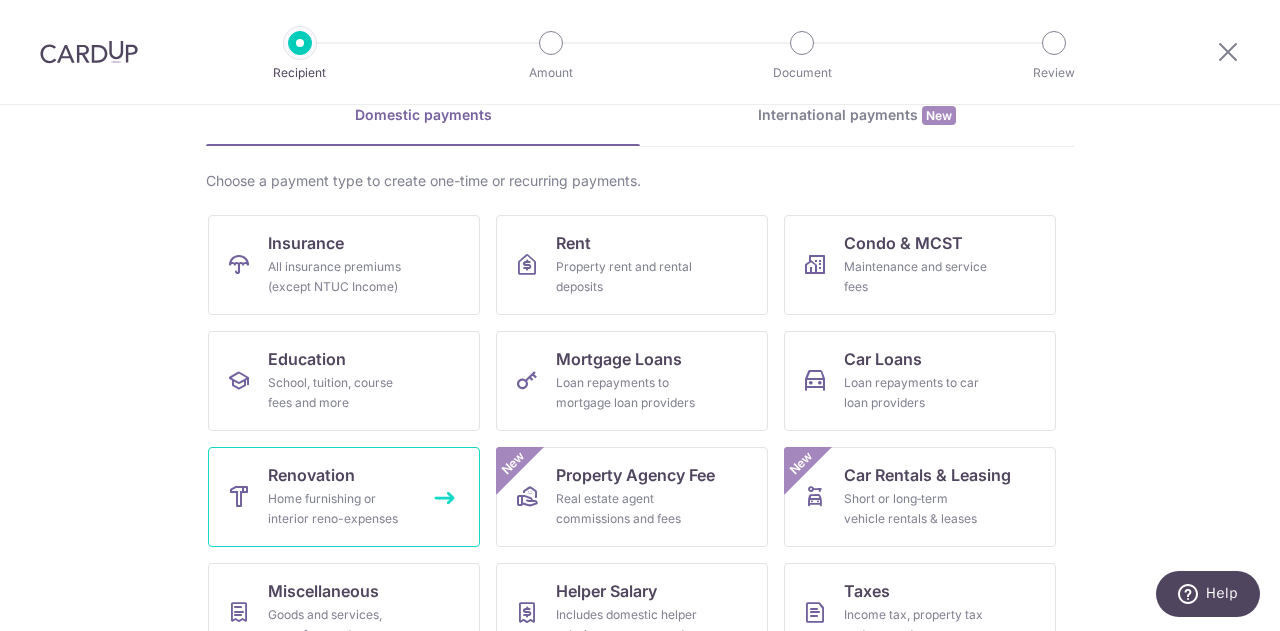 click on "Renovation" at bounding box center [311, 475] 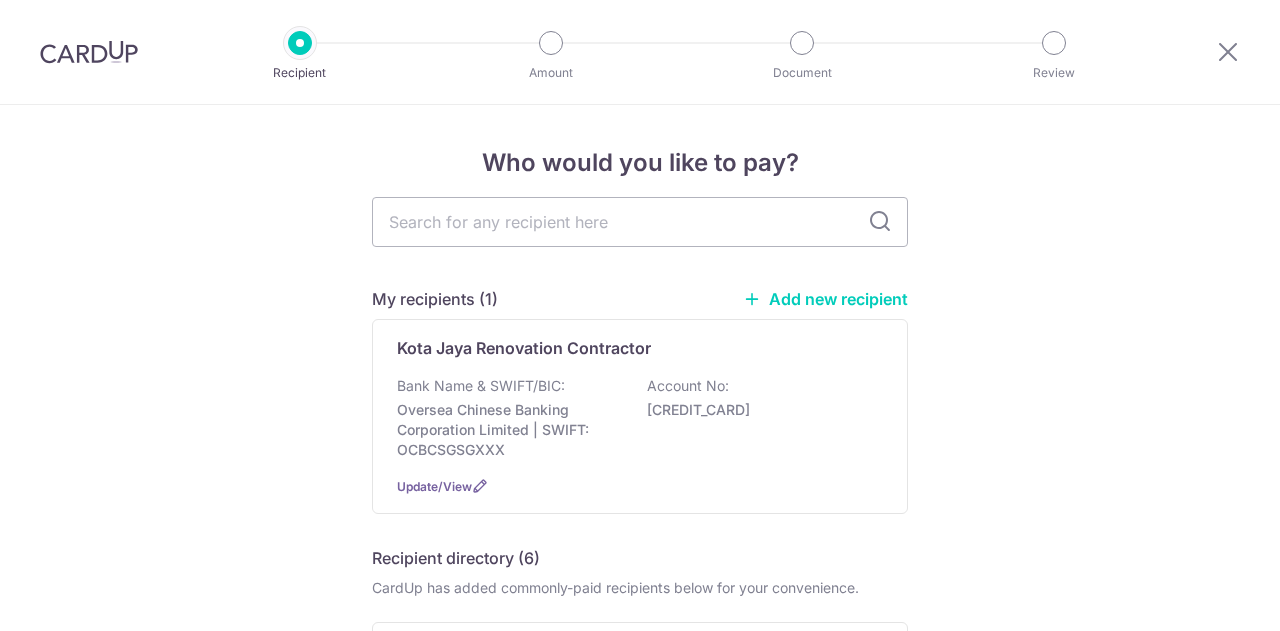 scroll, scrollTop: 0, scrollLeft: 0, axis: both 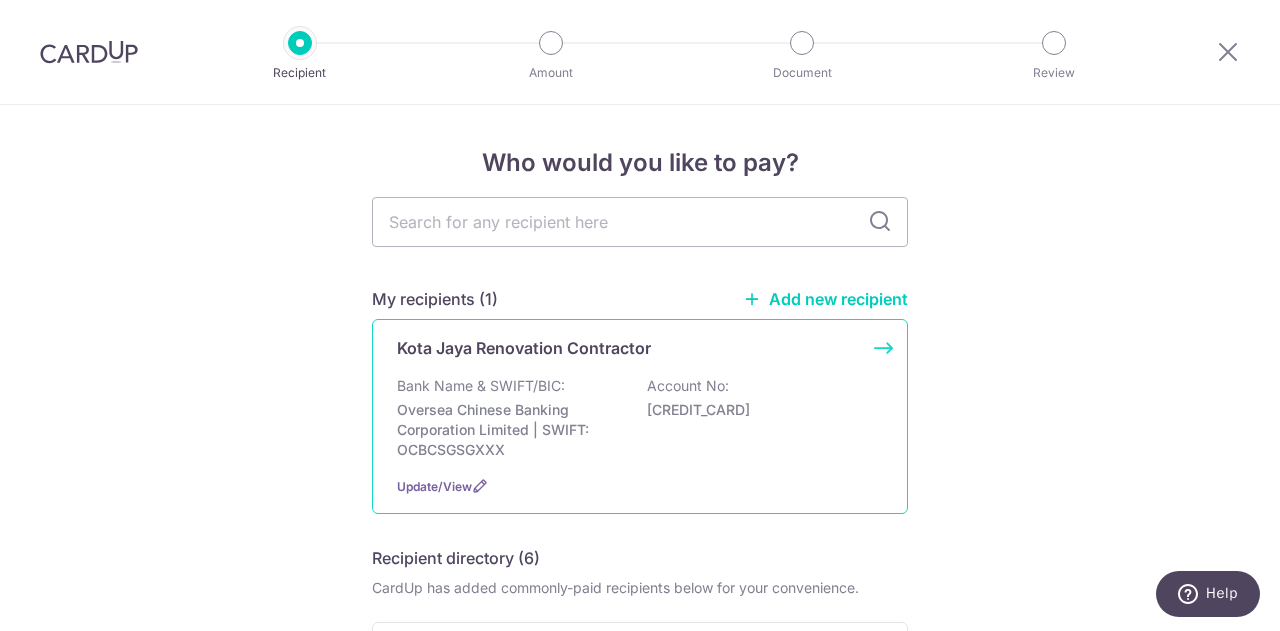 click on "Bank Name & SWIFT/BIC:" at bounding box center (481, 386) 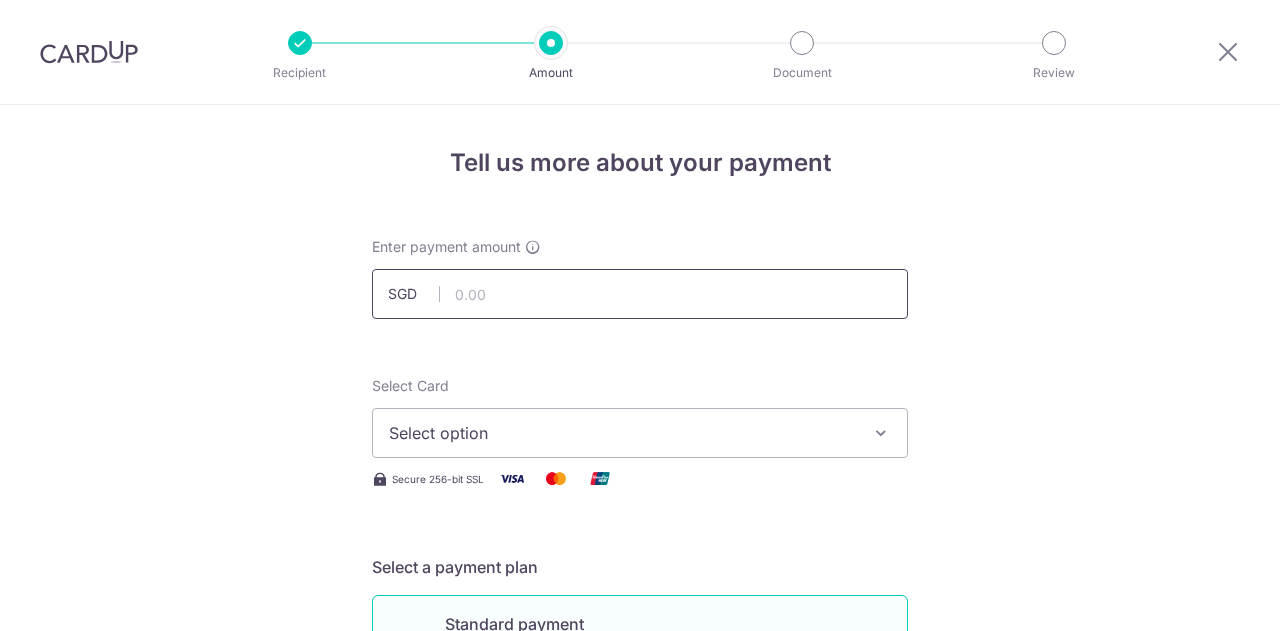 scroll, scrollTop: 0, scrollLeft: 0, axis: both 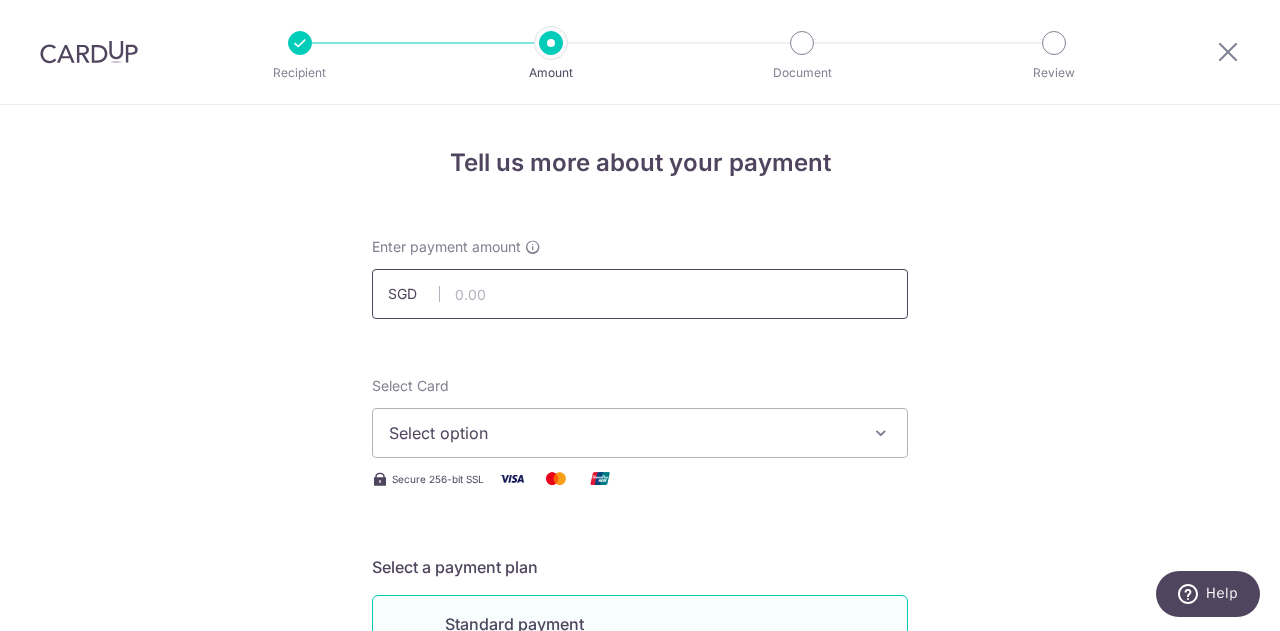 click at bounding box center (640, 294) 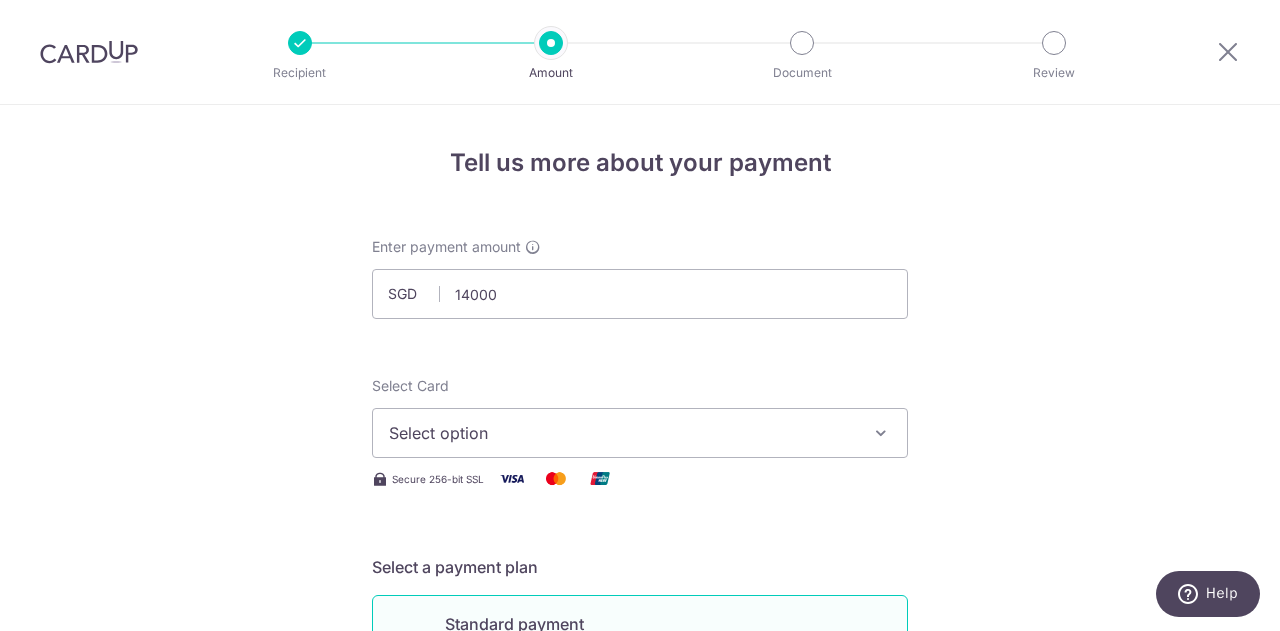 type on "14,000.00" 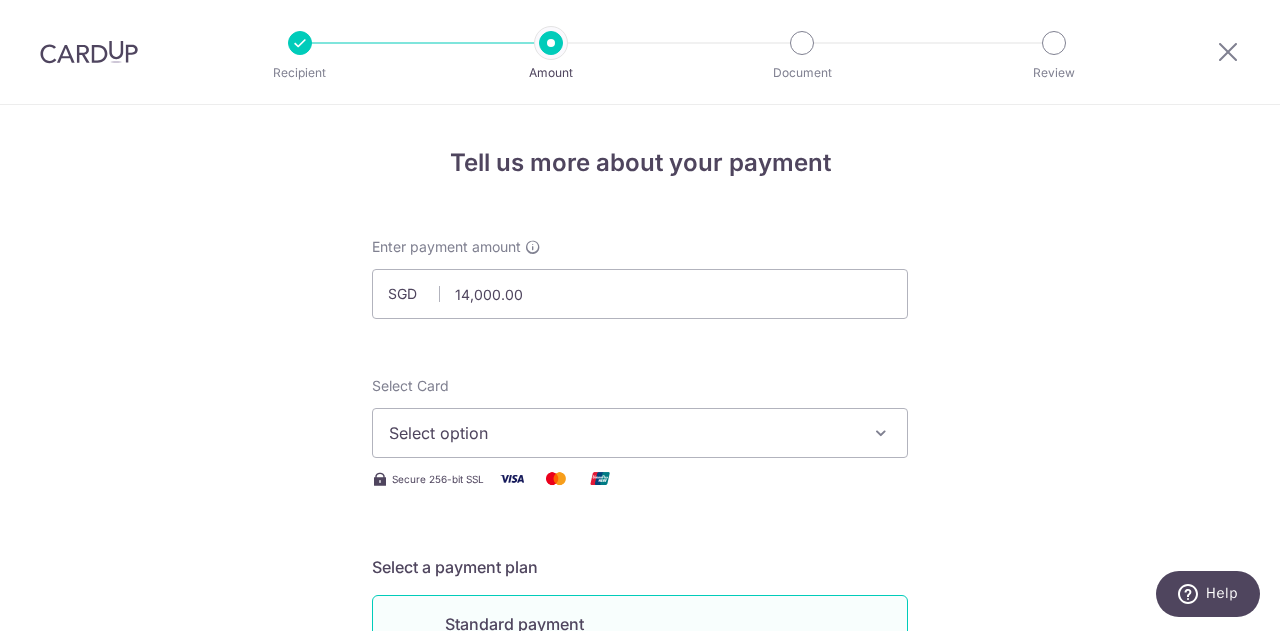 click on "Enter payment amount
SGD
14,000.00
14000.00
Select Card
Select option
Add credit card
Your Cards
**** 6459
Secure 256-bit SSL
Text
New card details
Card
Secure 256-bit SSL
Oh" at bounding box center [640, 1095] 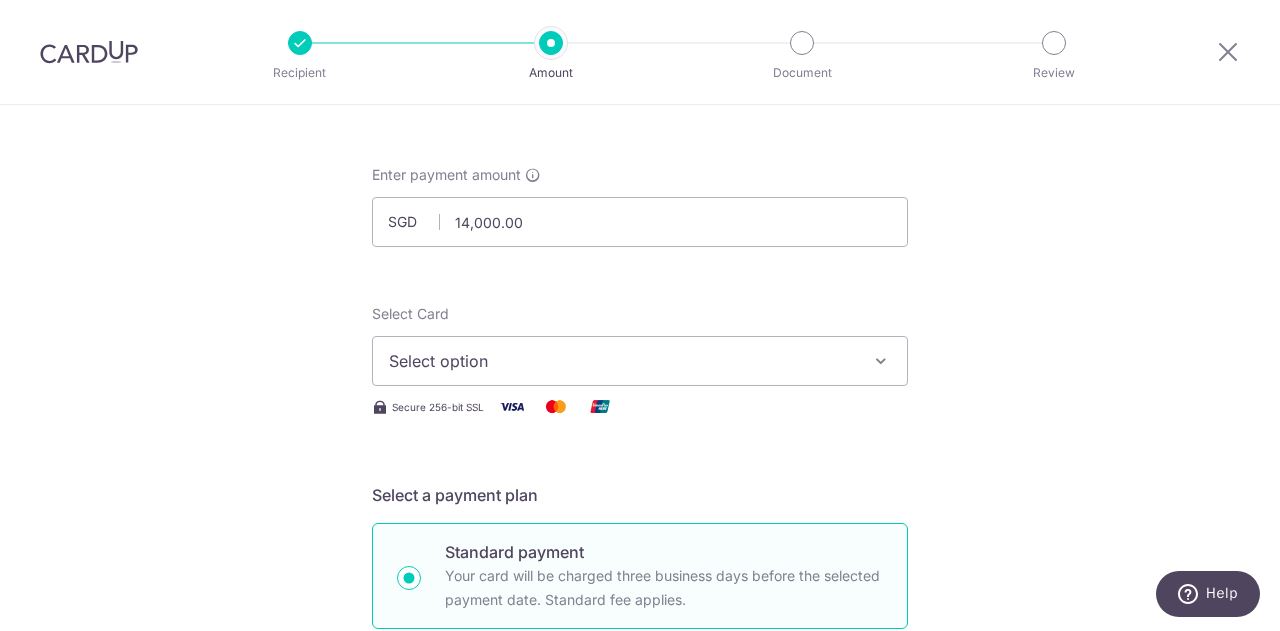 scroll, scrollTop: 100, scrollLeft: 0, axis: vertical 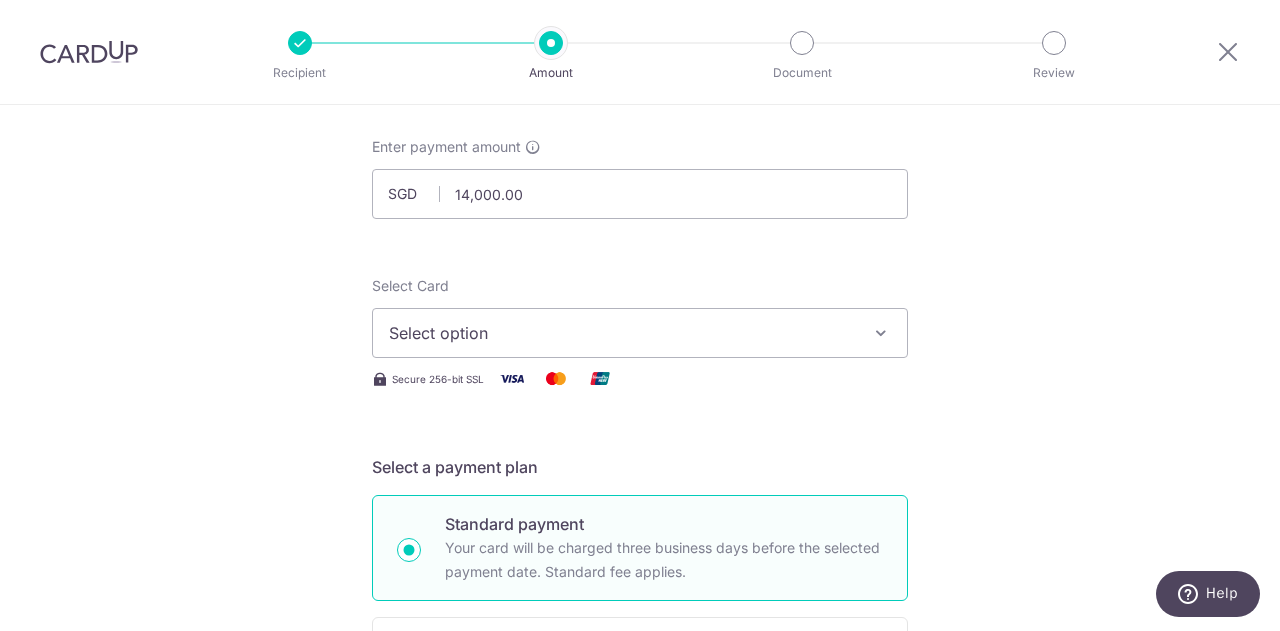 click on "Select option" at bounding box center [640, 333] 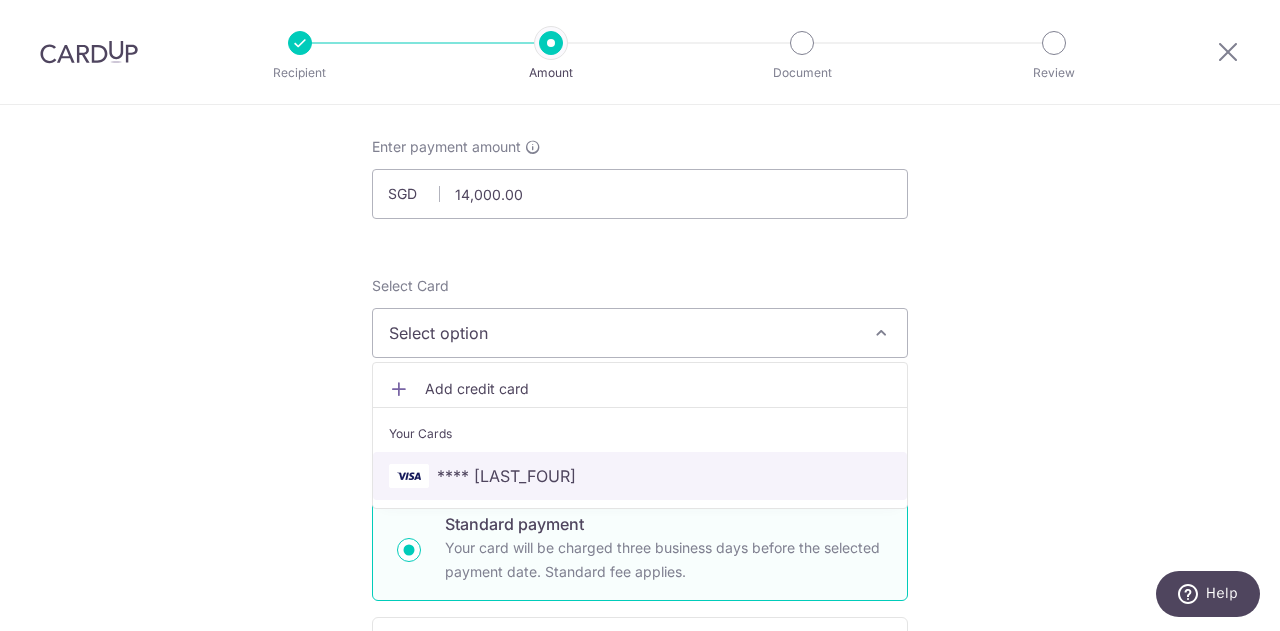 click on "**** [CARD]" at bounding box center (640, 476) 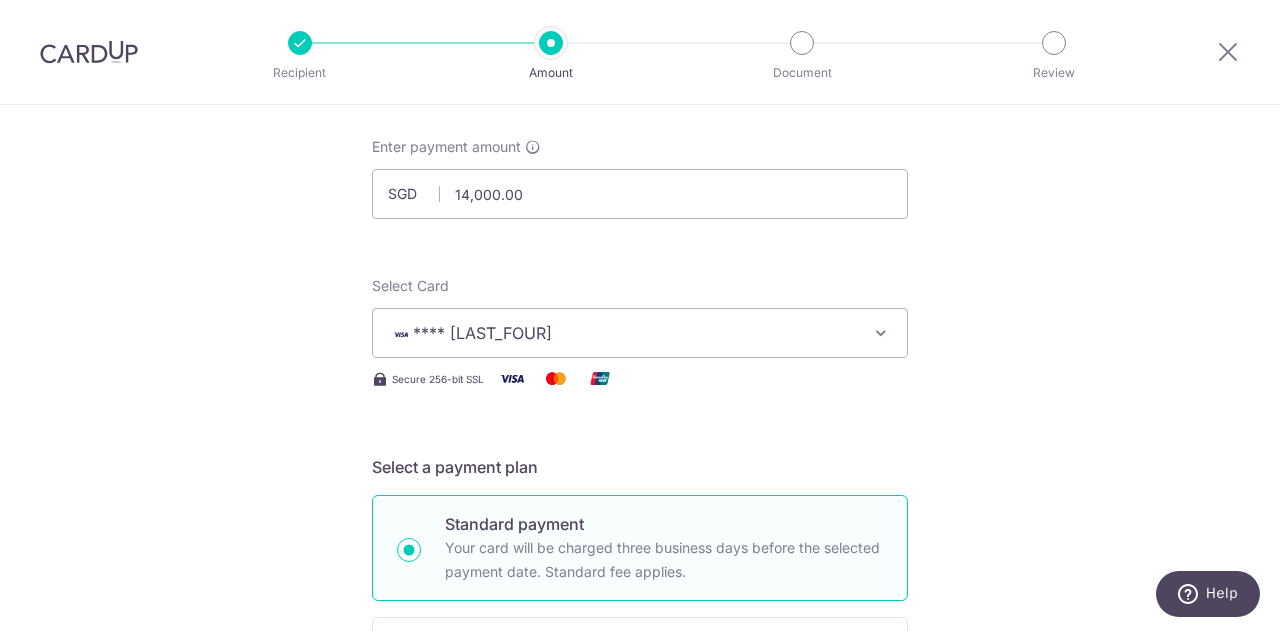 click on "Tell us more about your payment
Enter payment amount
SGD
14,000.00
14000.00
Select Card
**** 6459
Add credit card
Your Cards
**** 6459
Secure 256-bit SSL
Text
New card details
Card
Secure 256-bit SSL
Oh" at bounding box center [640, 976] 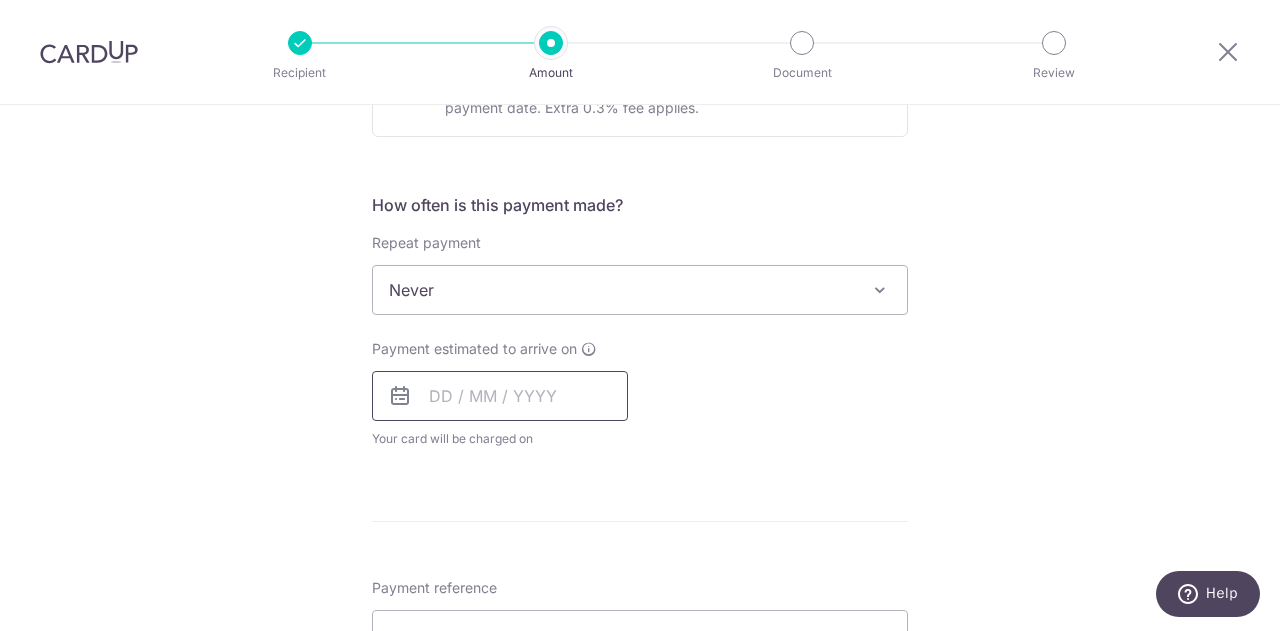 scroll, scrollTop: 700, scrollLeft: 0, axis: vertical 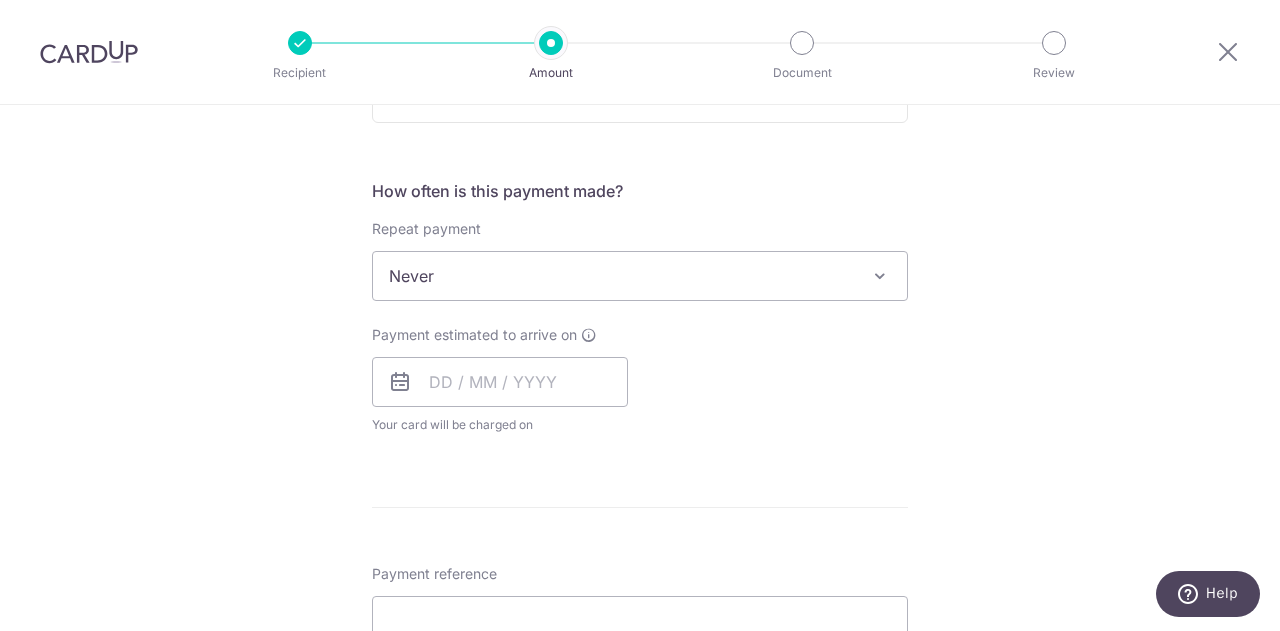 click on "Never" at bounding box center (640, 276) 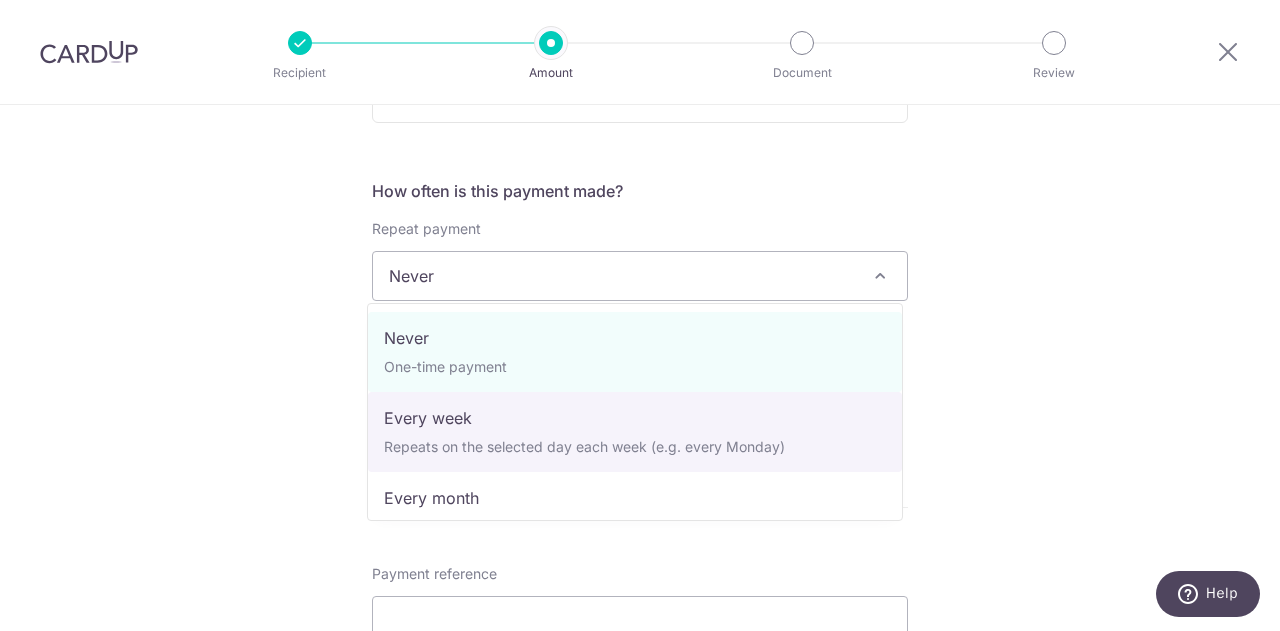 click on "Tell us more about your payment
Enter payment amount
SGD
14,000.00
14000.00
Select Card
**** 6459
Add credit card
Your Cards
**** 6459
Secure 256-bit SSL
Text
New card details
Card
Secure 256-bit SSL
Oh" at bounding box center (640, 376) 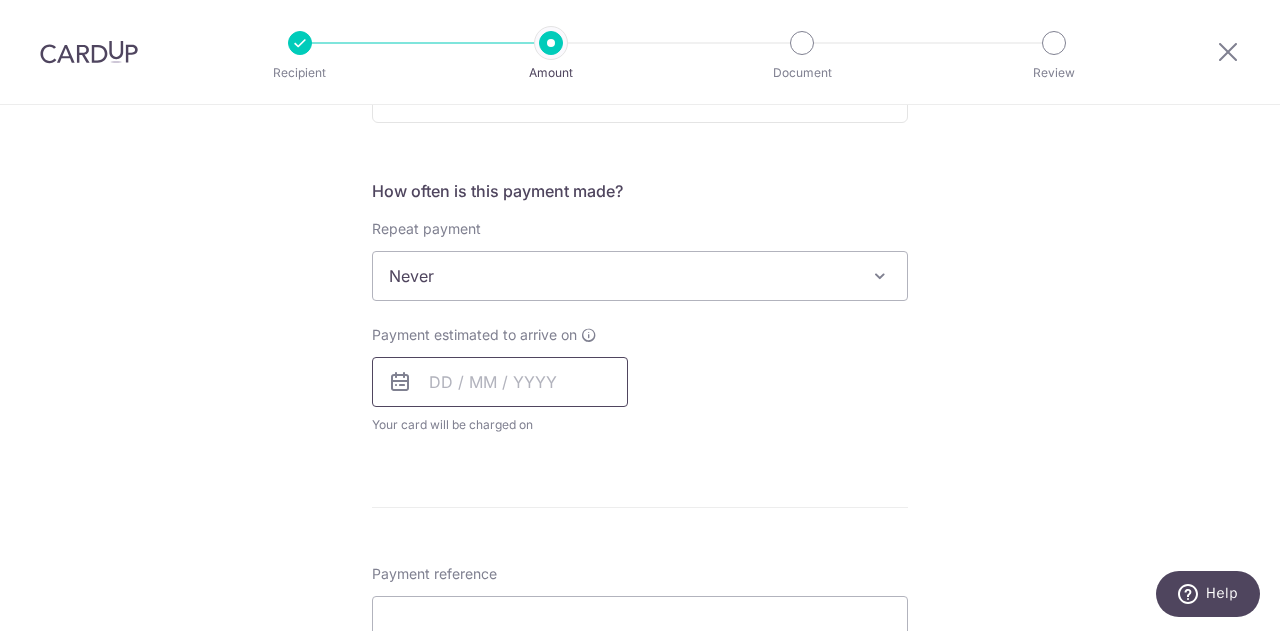 click at bounding box center (500, 382) 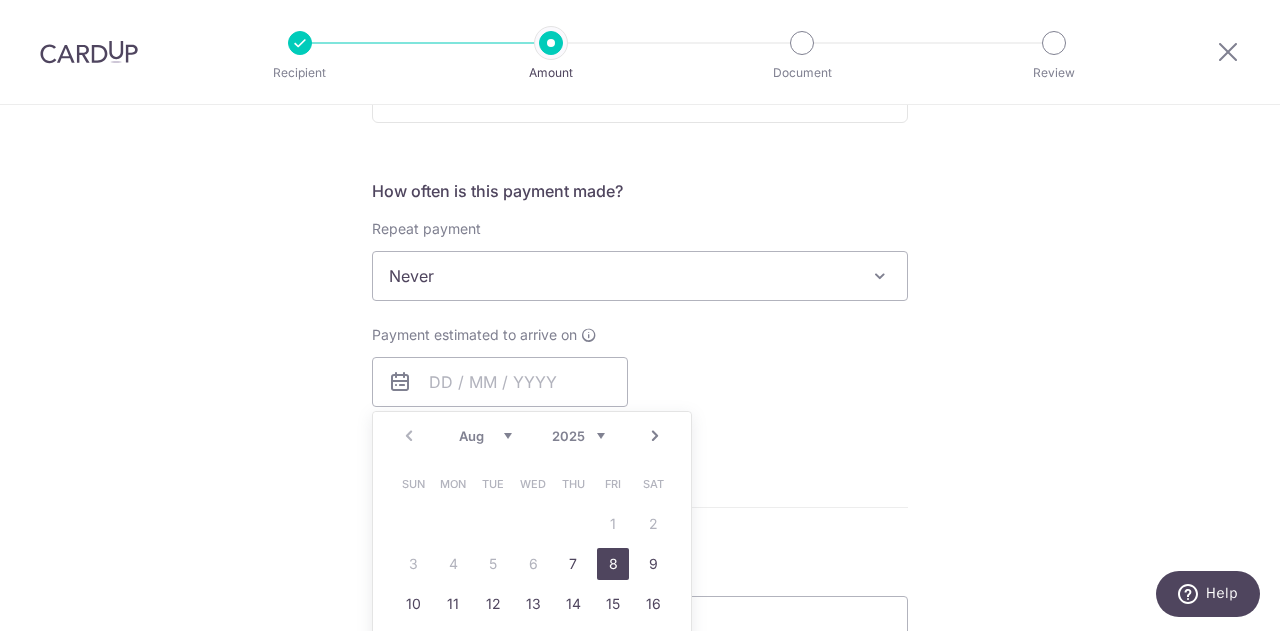 click on "8" at bounding box center (613, 564) 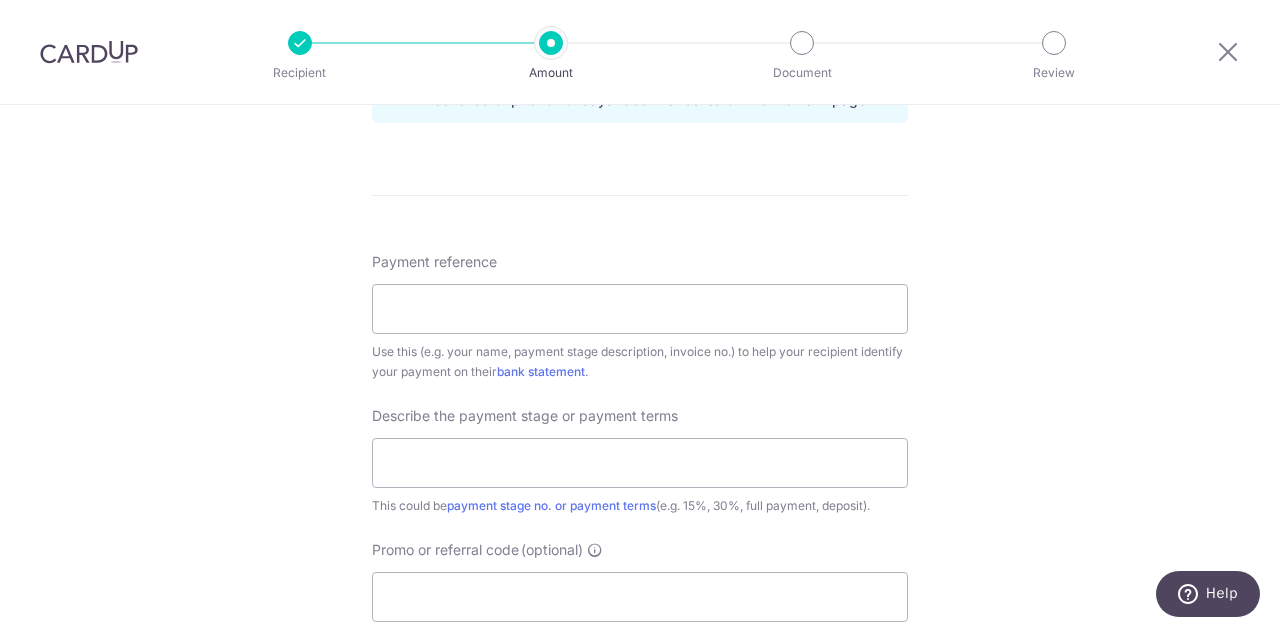 scroll, scrollTop: 1100, scrollLeft: 0, axis: vertical 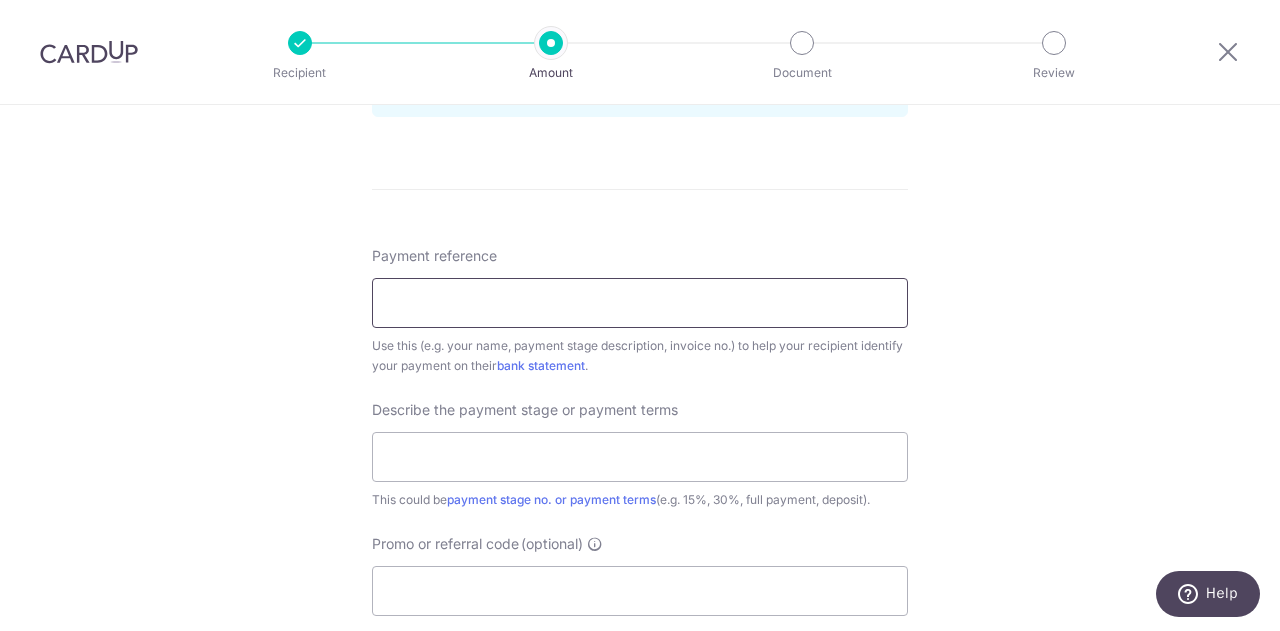 click on "Payment reference" at bounding box center (640, 303) 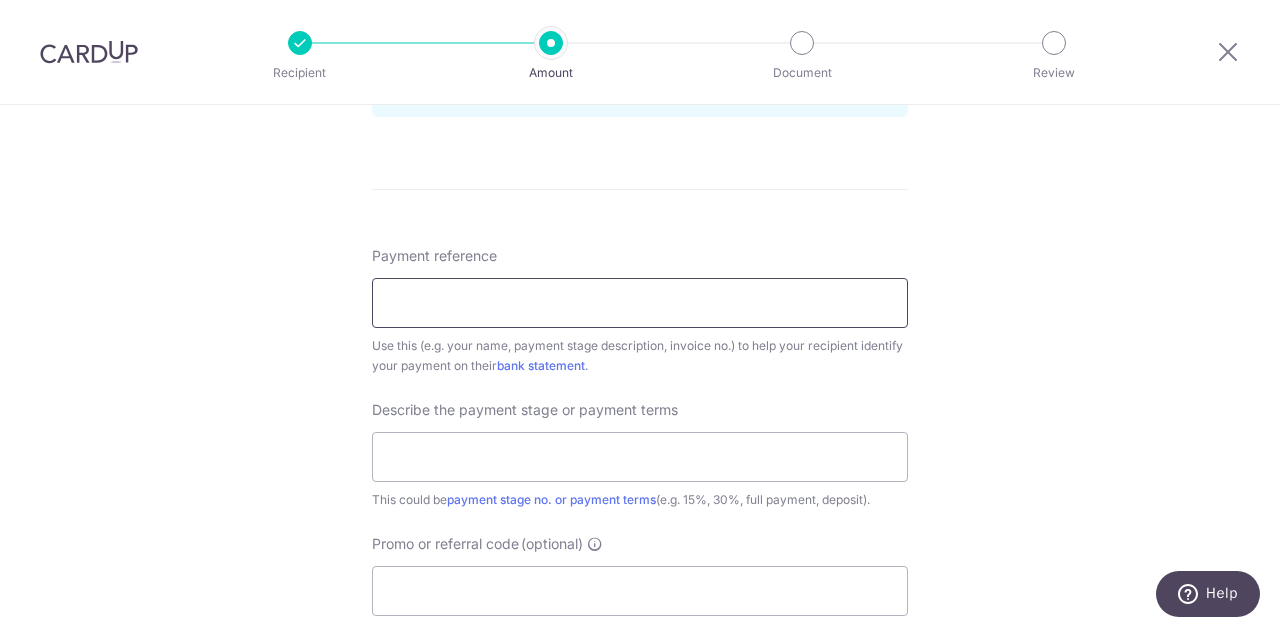 type on "Edwin Oh" 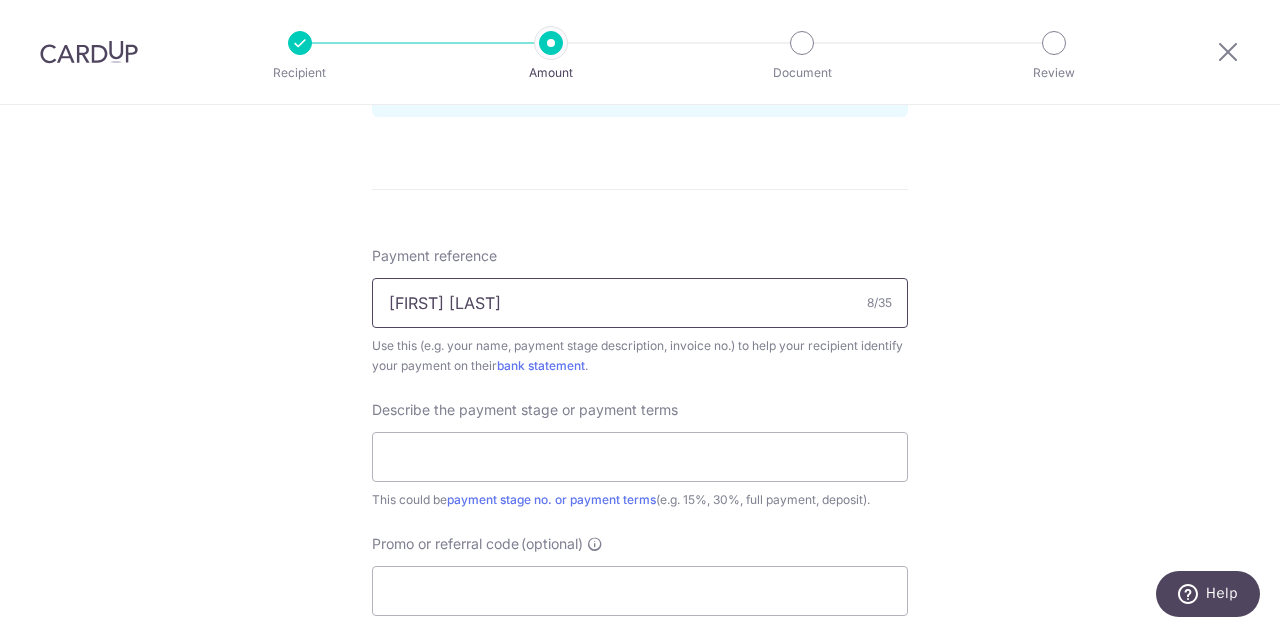 drag, startPoint x: 486, startPoint y: 306, endPoint x: 344, endPoint y: 307, distance: 142.00352 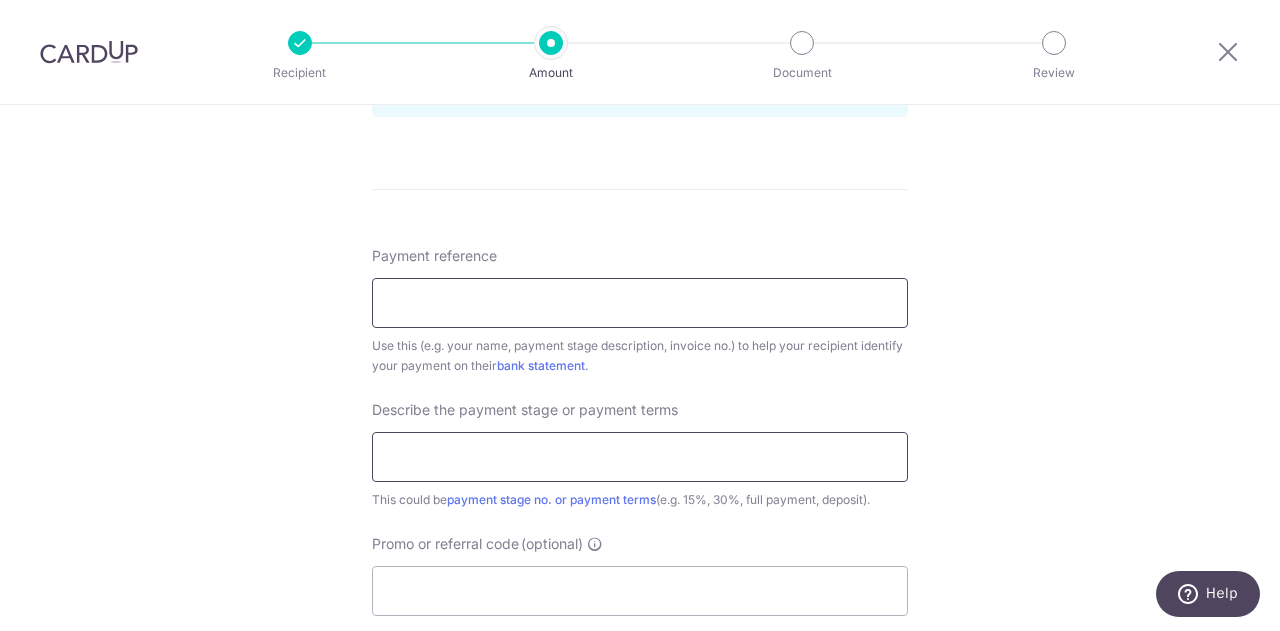type 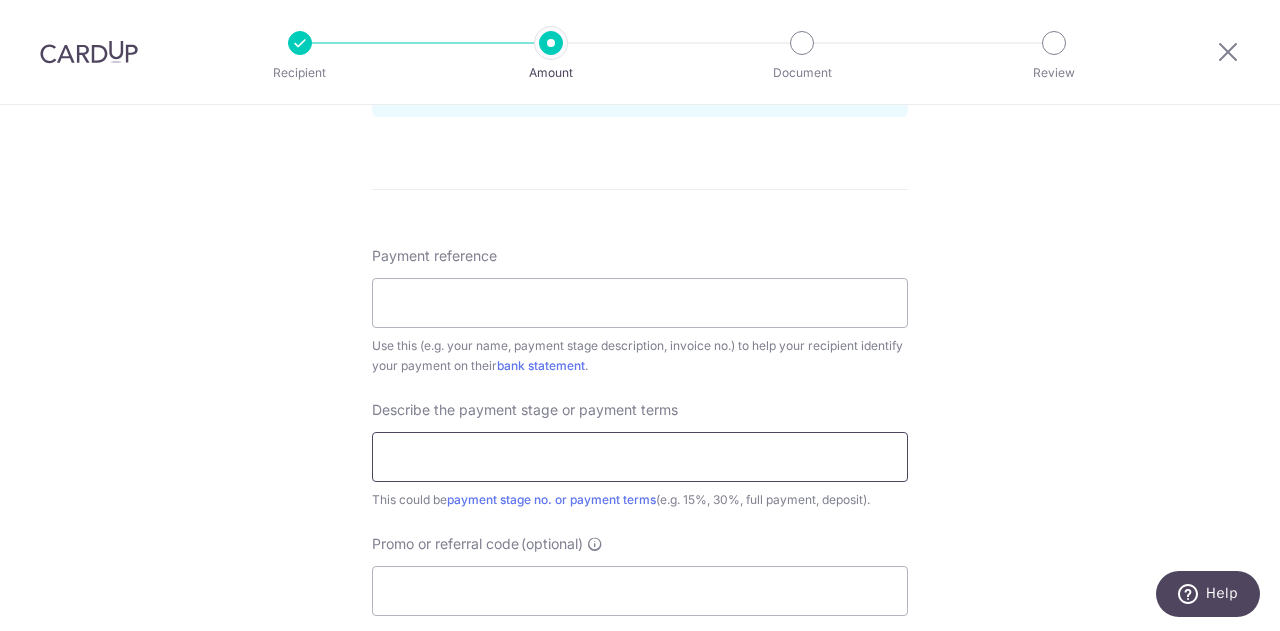 click at bounding box center (640, 457) 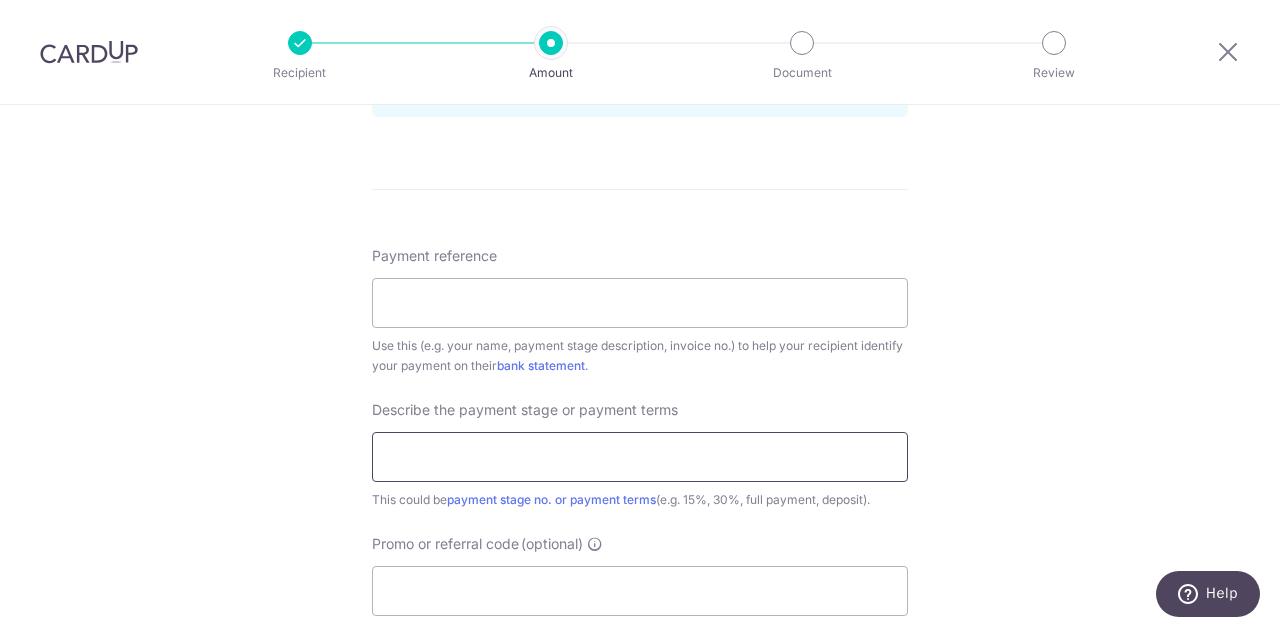 click at bounding box center (640, 457) 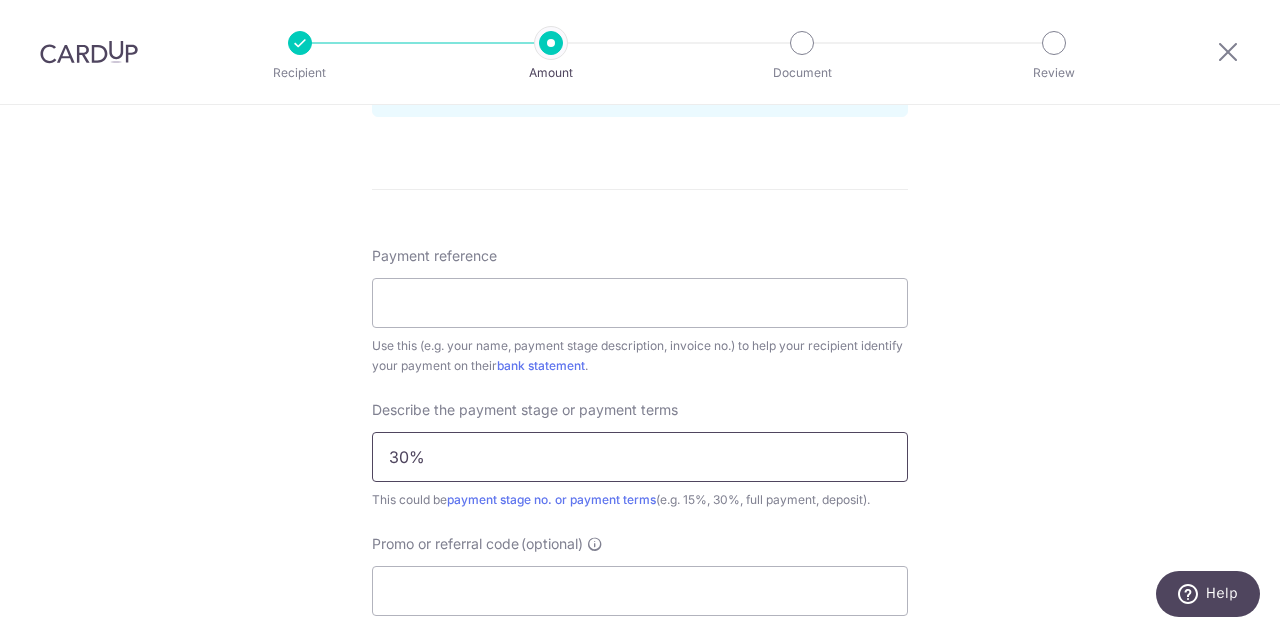 drag, startPoint x: 517, startPoint y: 453, endPoint x: 228, endPoint y: 451, distance: 289.00693 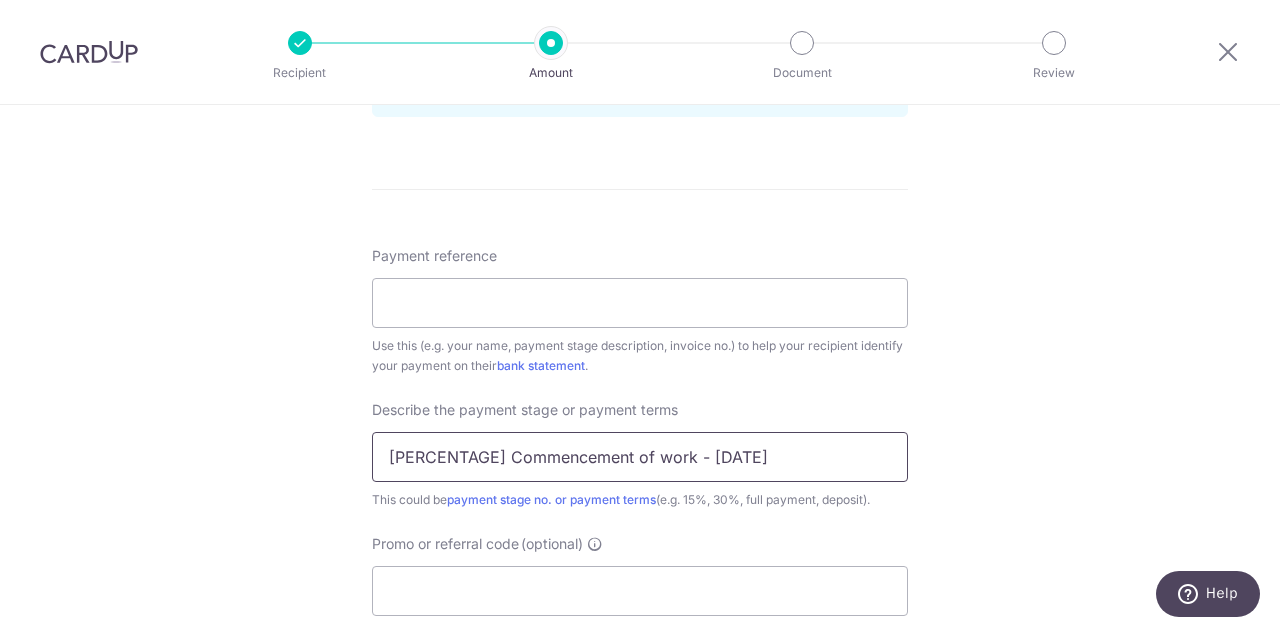 drag, startPoint x: 613, startPoint y: 456, endPoint x: 768, endPoint y: 456, distance: 155 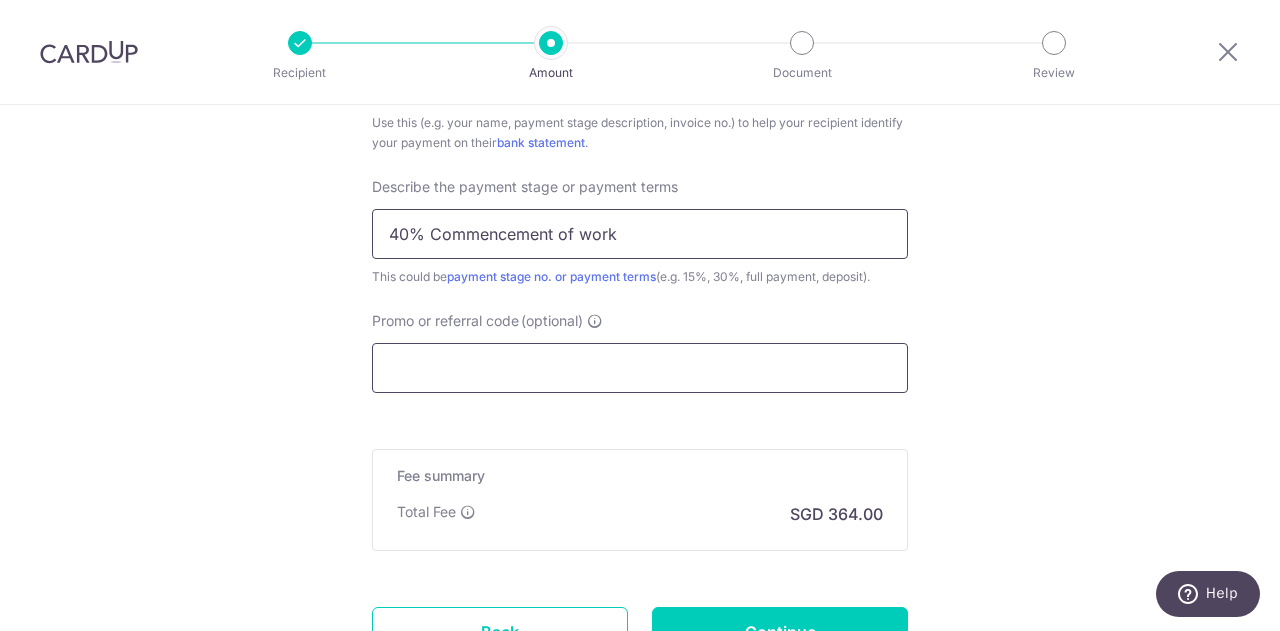 scroll, scrollTop: 1194, scrollLeft: 0, axis: vertical 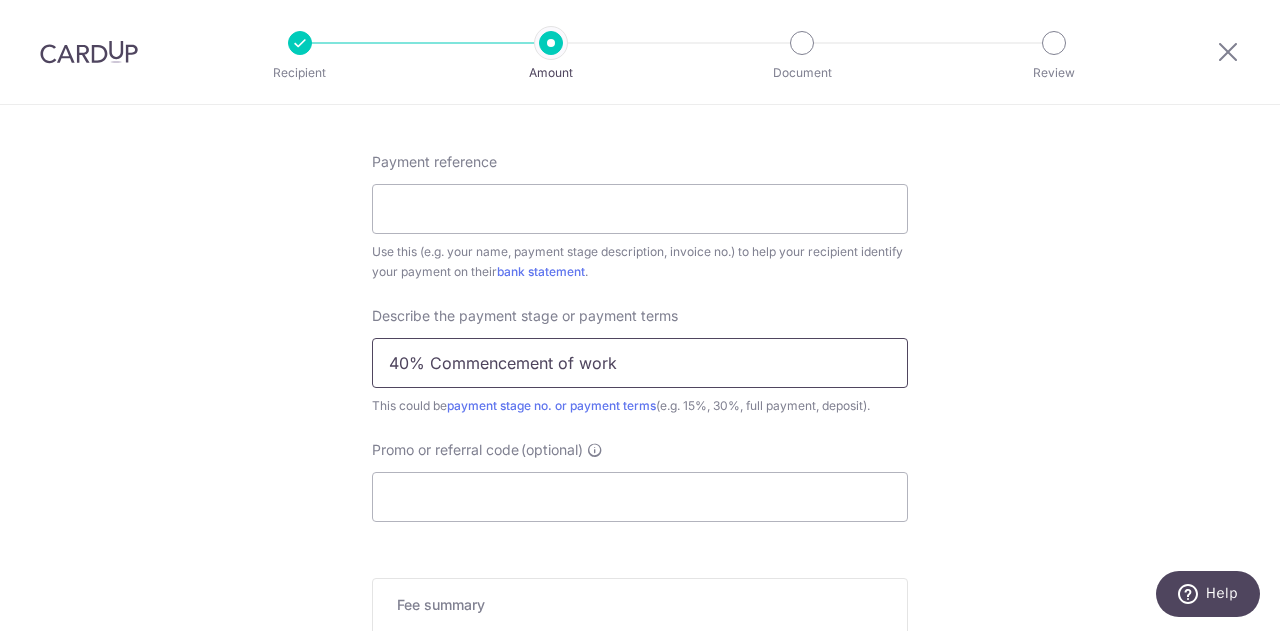 type on "40% Commencement of work" 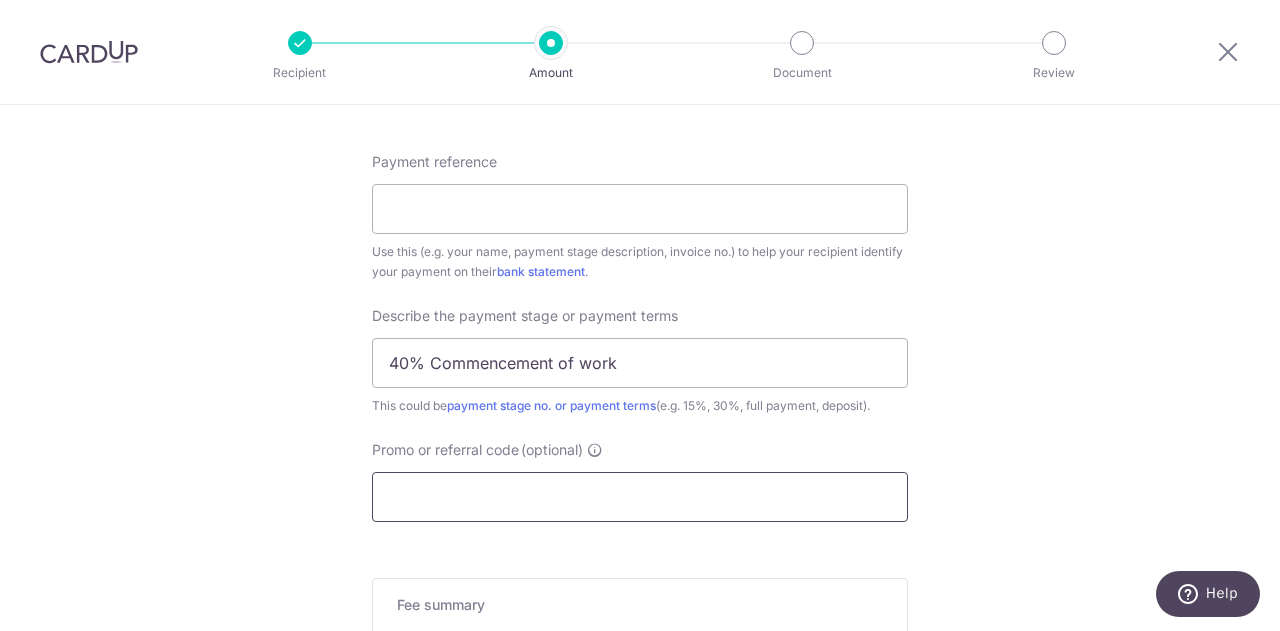 click on "Promo or referral code
(optional)" at bounding box center (640, 497) 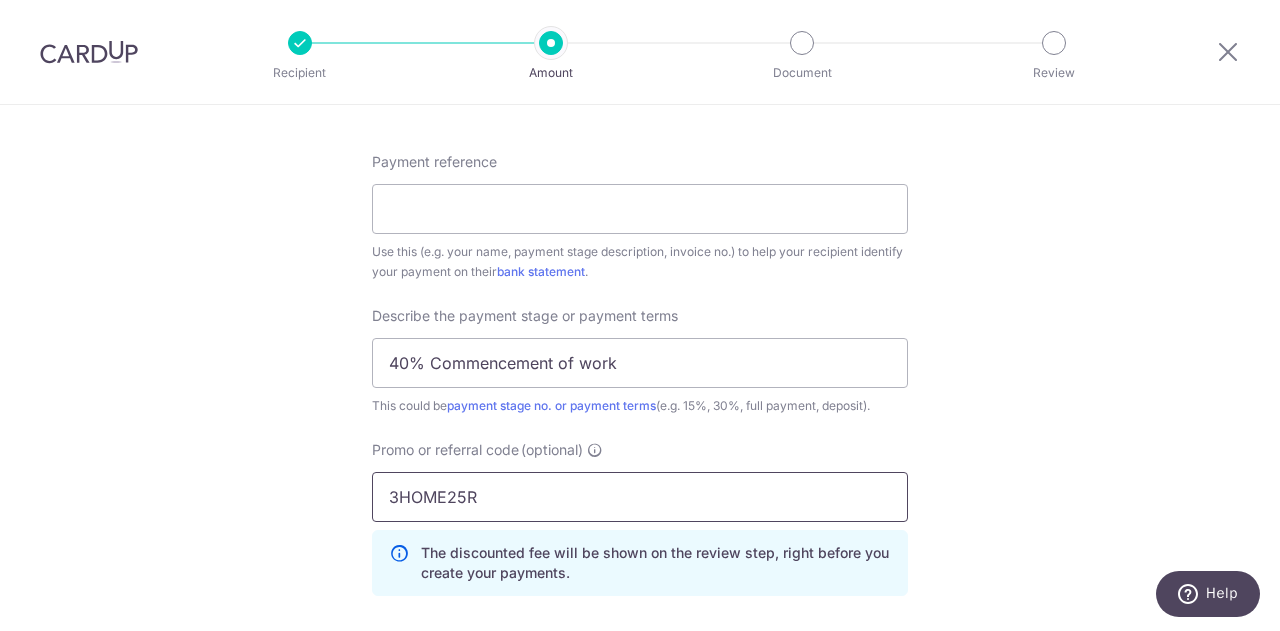 type on "3HOME25R" 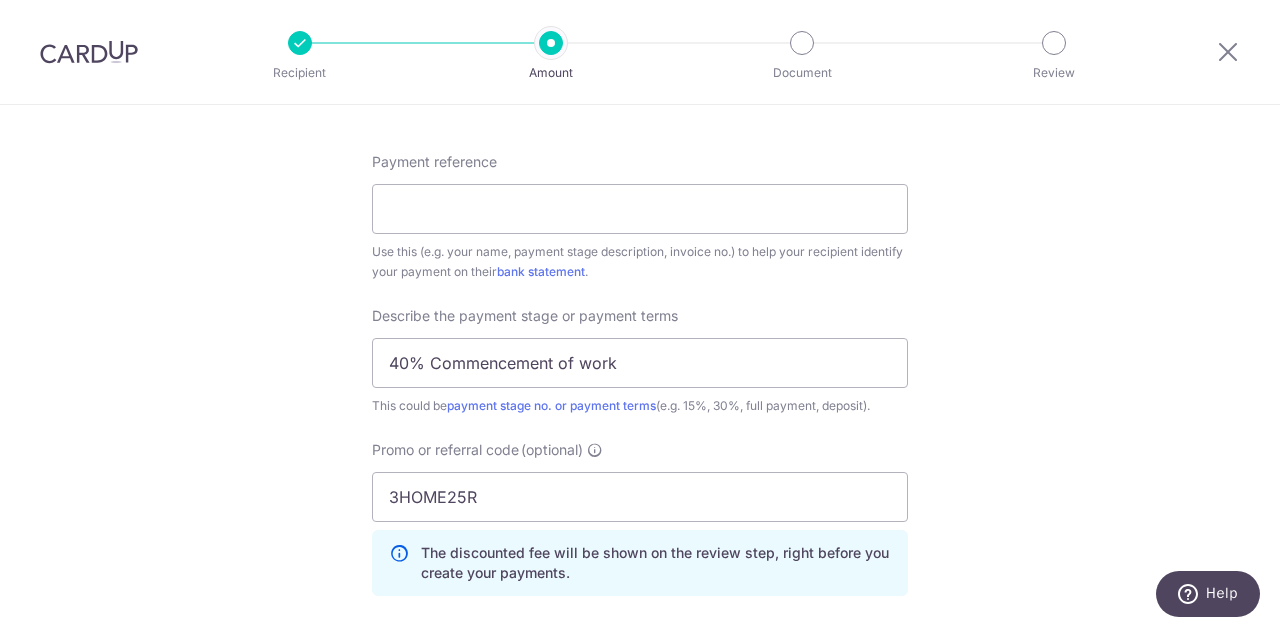click on "Tell us more about your payment
Enter payment amount
SGD
14,000.00
14000.00
Select Card
**** 6459
Add credit card
Your Cards
**** 6459
Secure 256-bit SSL
Text
New card details
Card
Secure 256-bit SSL
Oh" at bounding box center (640, -32) 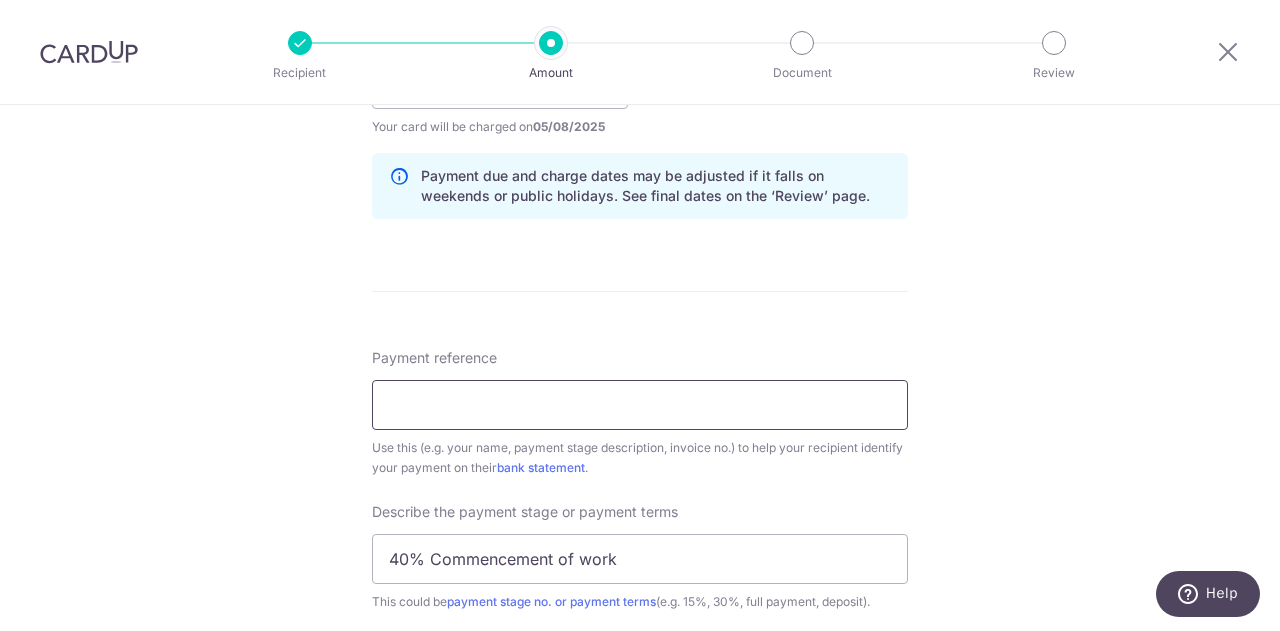 scroll, scrollTop: 994, scrollLeft: 0, axis: vertical 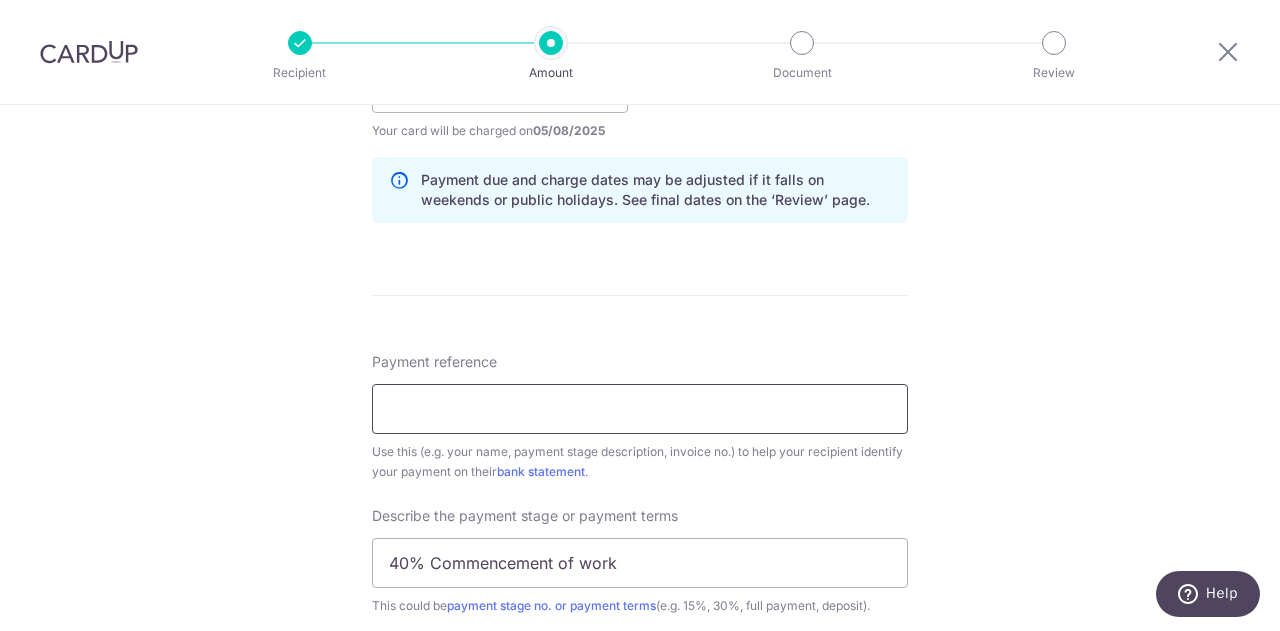 click on "Payment reference" at bounding box center (640, 409) 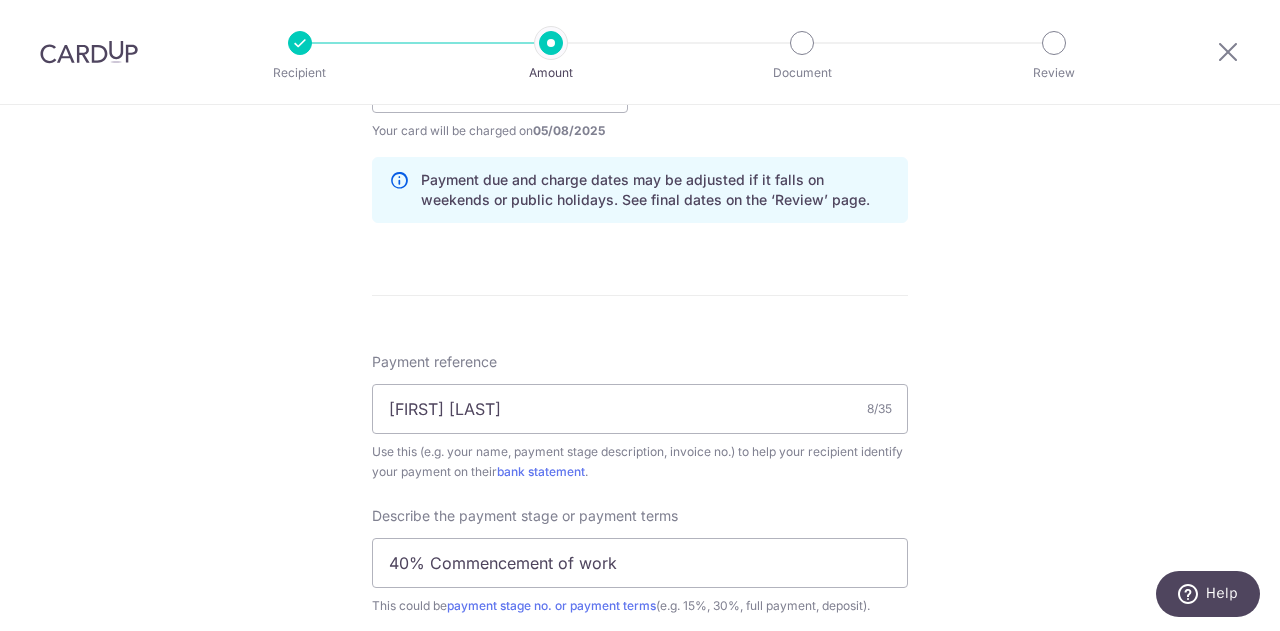 click on "Tell us more about your payment
Enter payment amount
SGD
14,000.00
14000.00
Select Card
**** 6459
Add credit card
Your Cards
**** 6459
Secure 256-bit SSL
Text
New card details
Card
Secure 256-bit SSL
Oh" at bounding box center [640, 168] 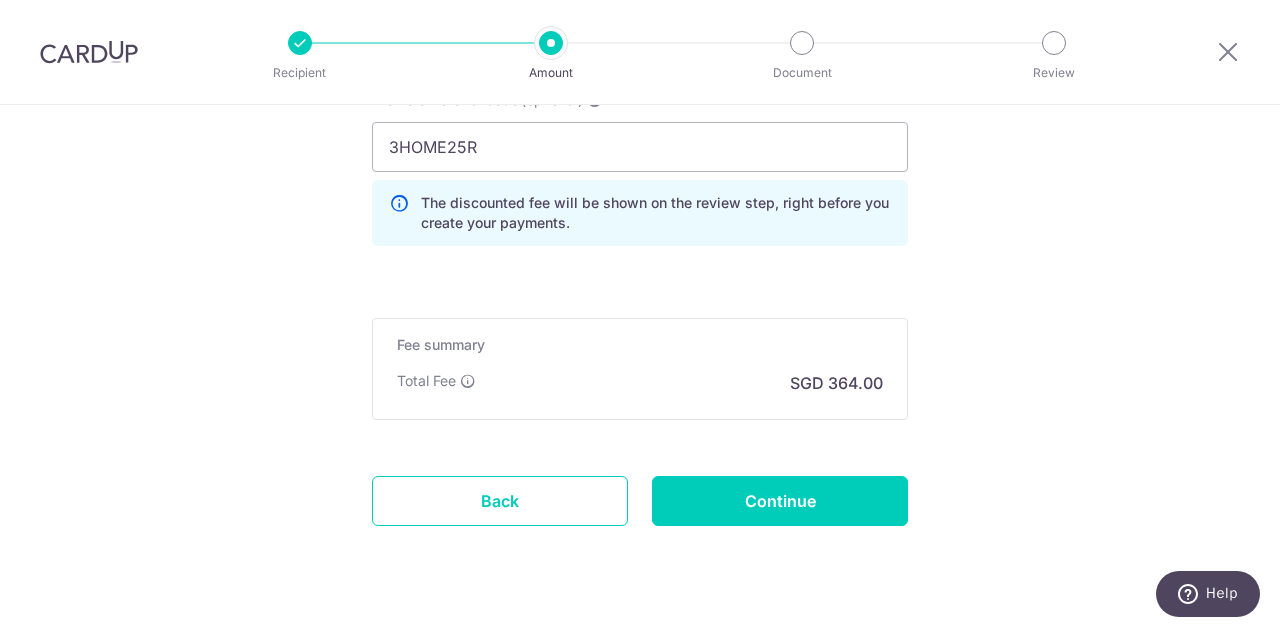 scroll, scrollTop: 1583, scrollLeft: 0, axis: vertical 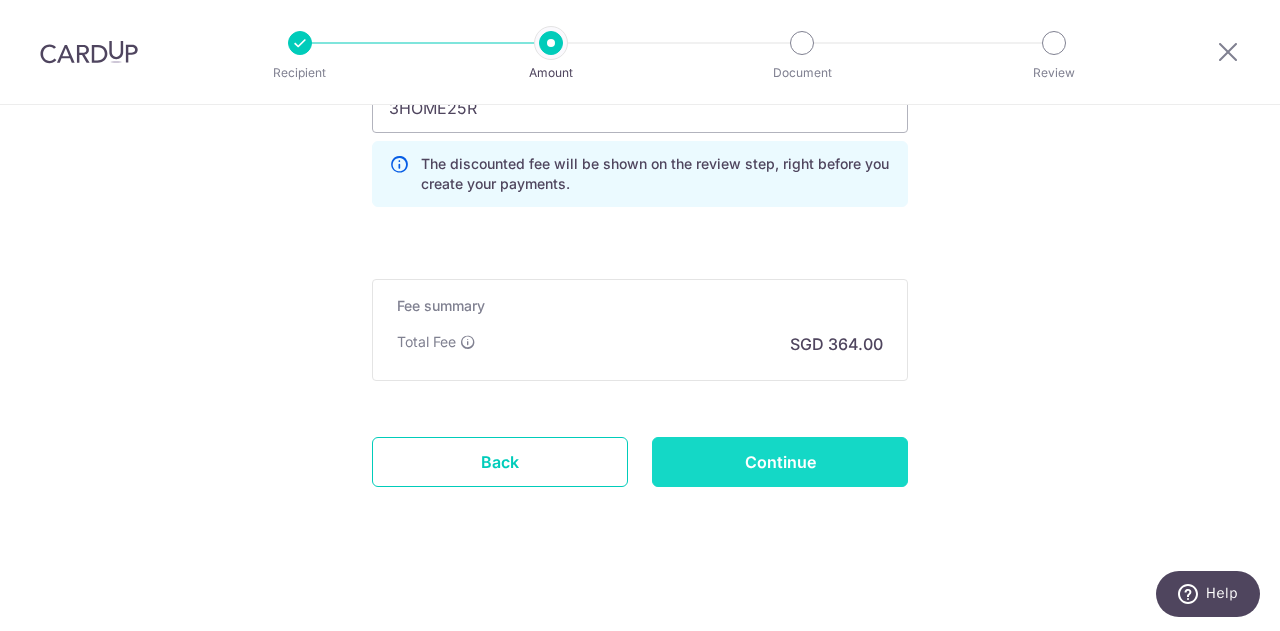click on "Continue" at bounding box center [780, 462] 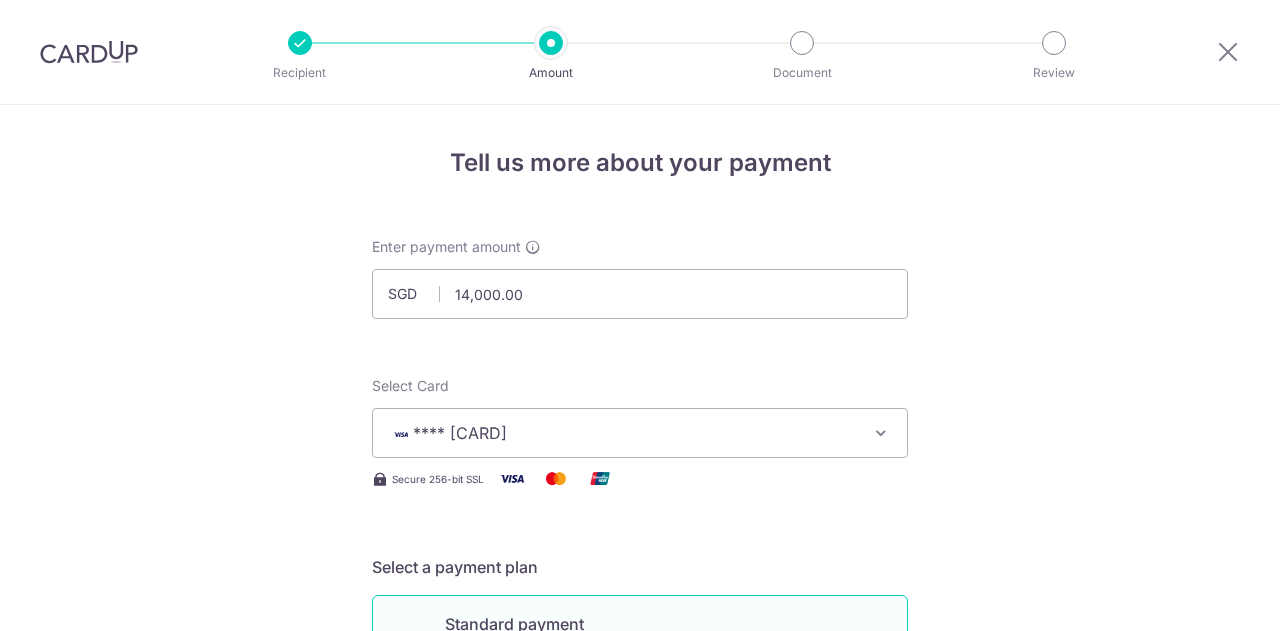 scroll, scrollTop: 0, scrollLeft: 0, axis: both 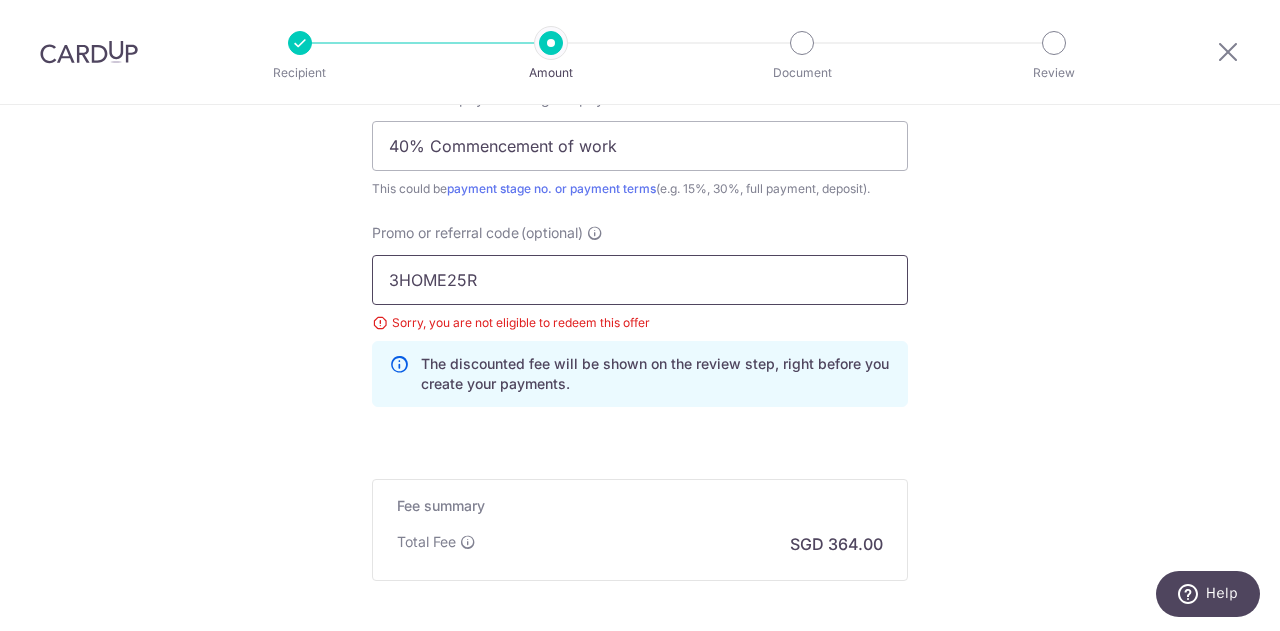 drag, startPoint x: 529, startPoint y: 280, endPoint x: 233, endPoint y: 256, distance: 296.97137 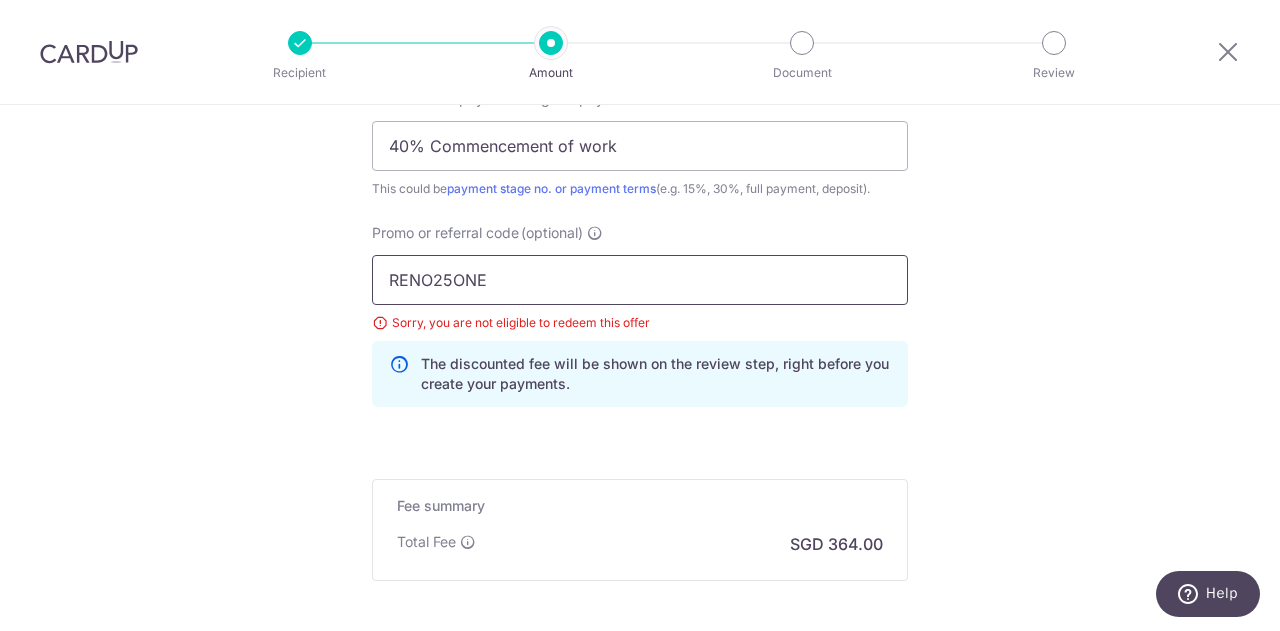 type on "RENO25ONE" 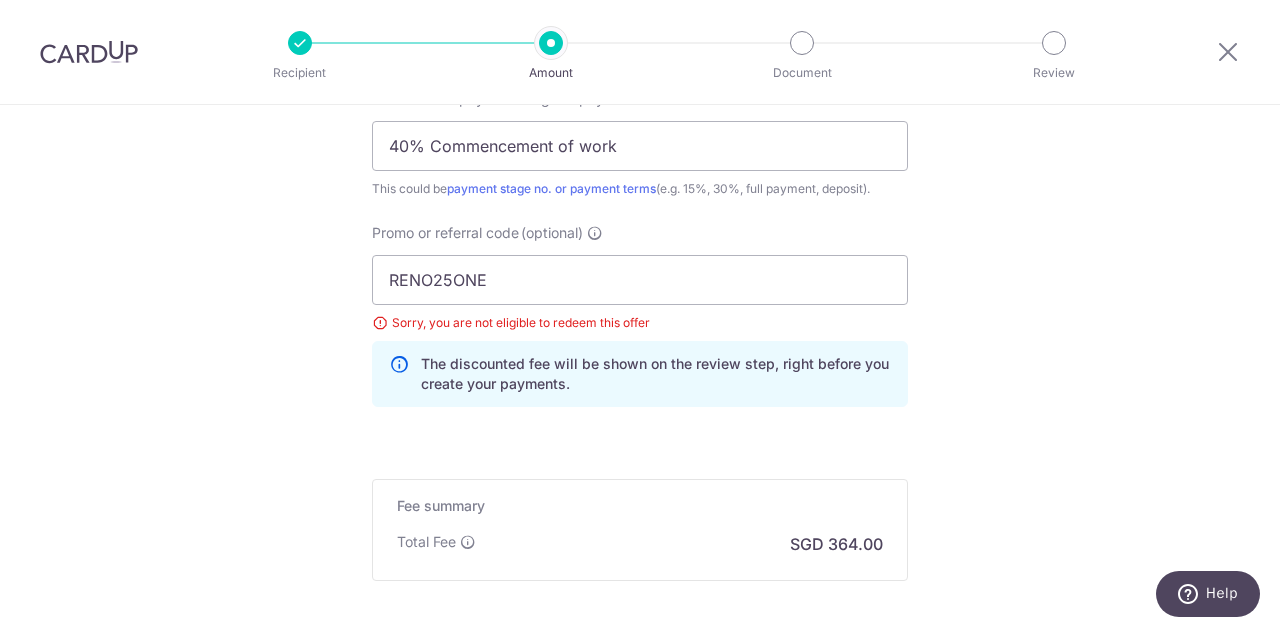 click on "Tell us more about your payment
Enter payment amount
SGD
14,000.00
14000.00
Select Card
**** 6459
Add credit card
Your Cards
**** 6459
Secure 256-bit SSL
Text
New card details
Card
Secure 256-bit SSL
Oh" at bounding box center (640, -235) 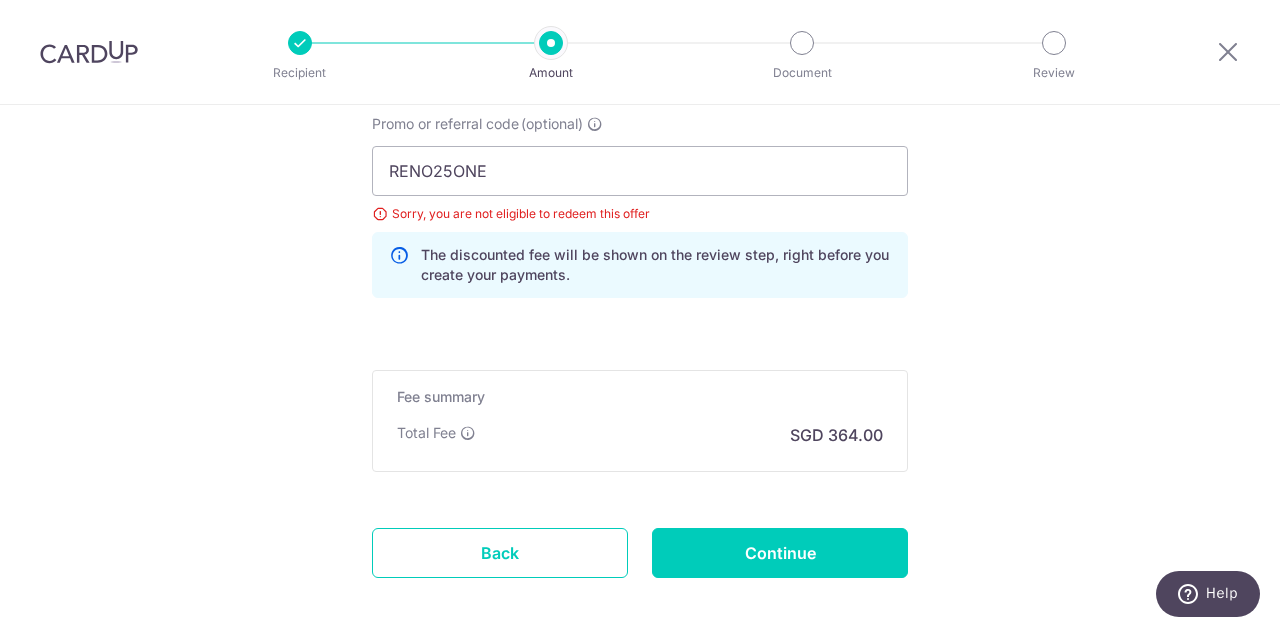 scroll, scrollTop: 1611, scrollLeft: 0, axis: vertical 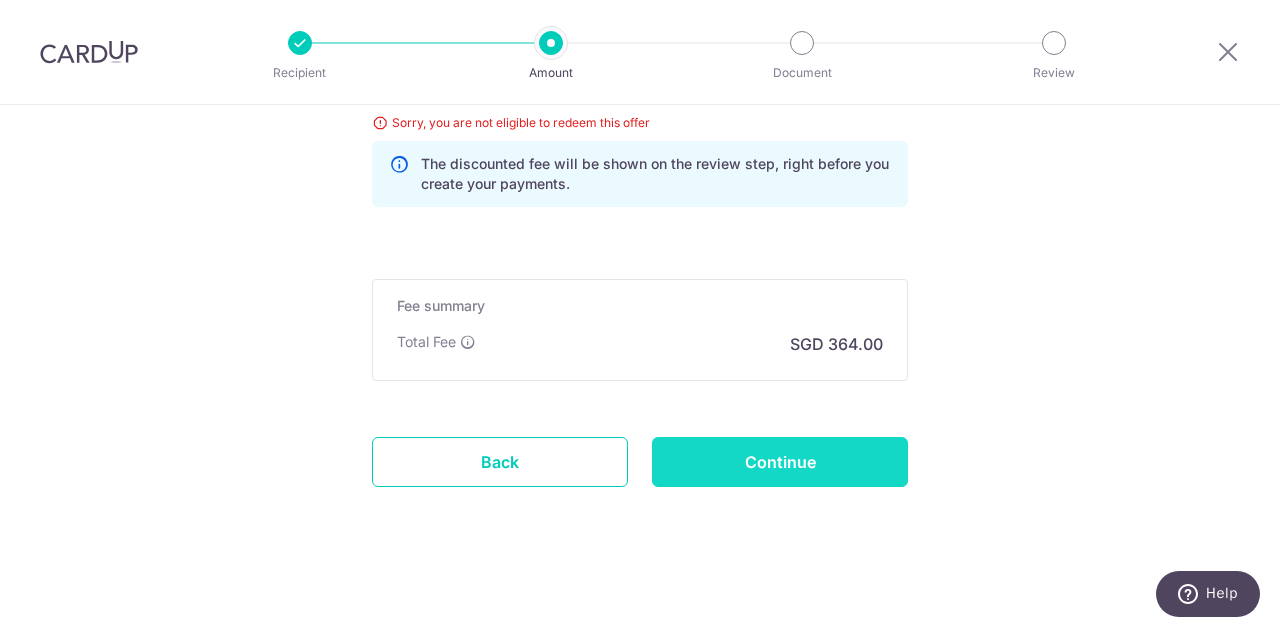 click on "Continue" at bounding box center [780, 462] 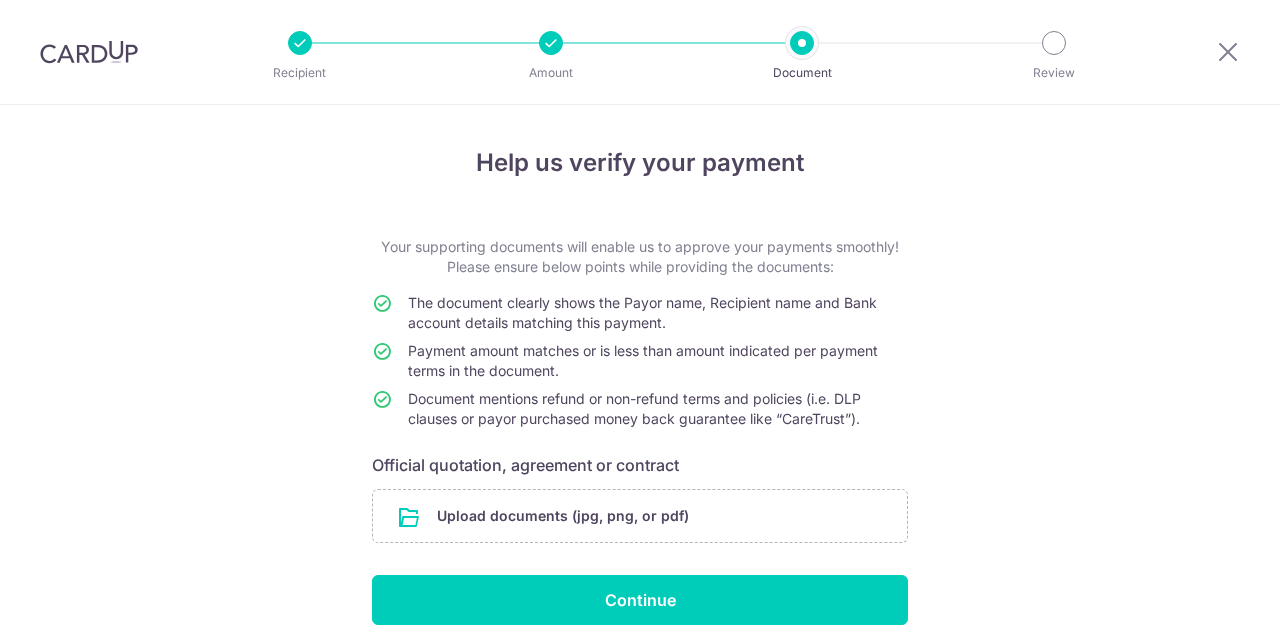 scroll, scrollTop: 0, scrollLeft: 0, axis: both 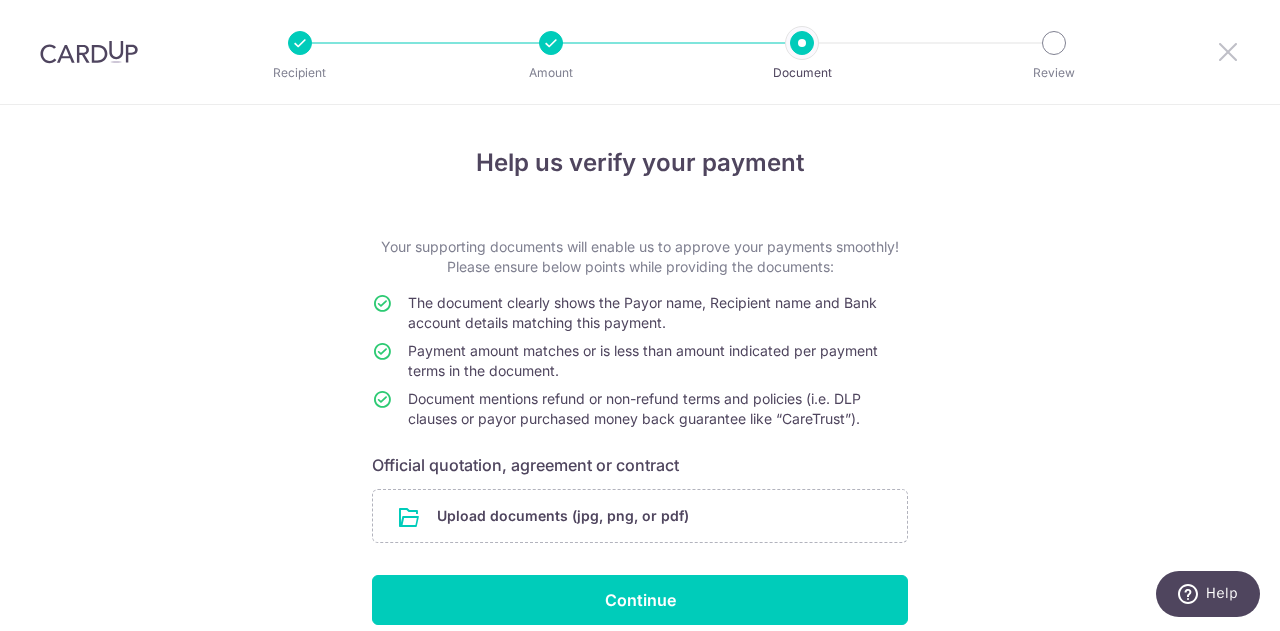 click at bounding box center (1228, 51) 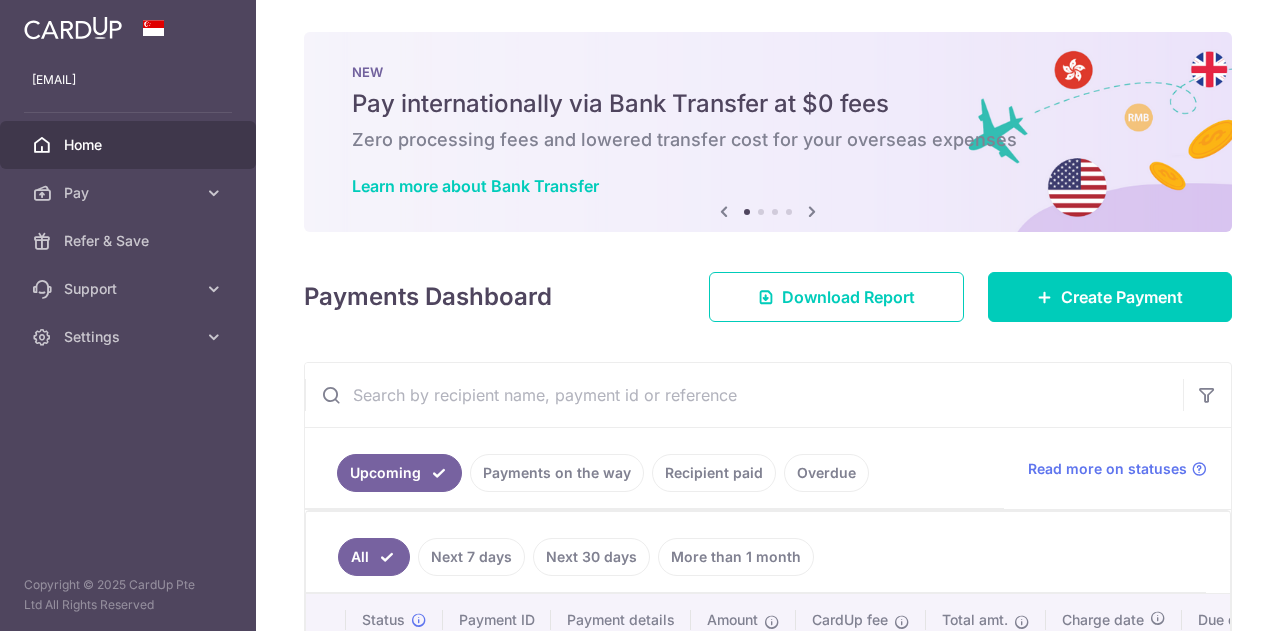 scroll, scrollTop: 0, scrollLeft: 0, axis: both 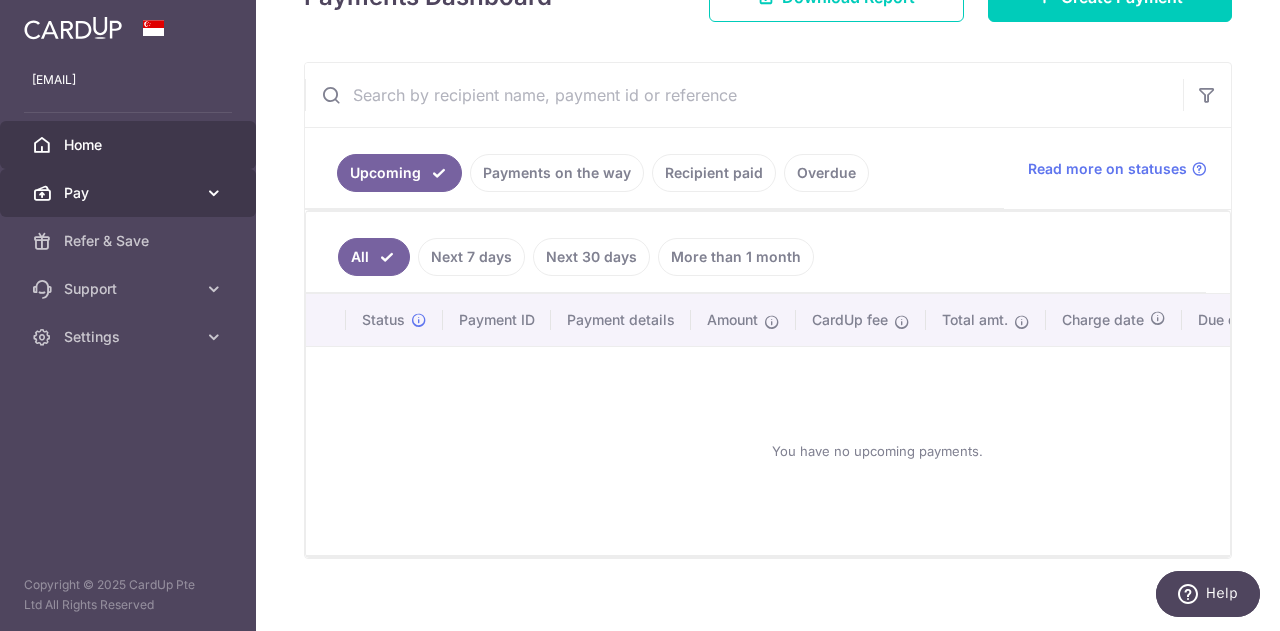 click at bounding box center (214, 193) 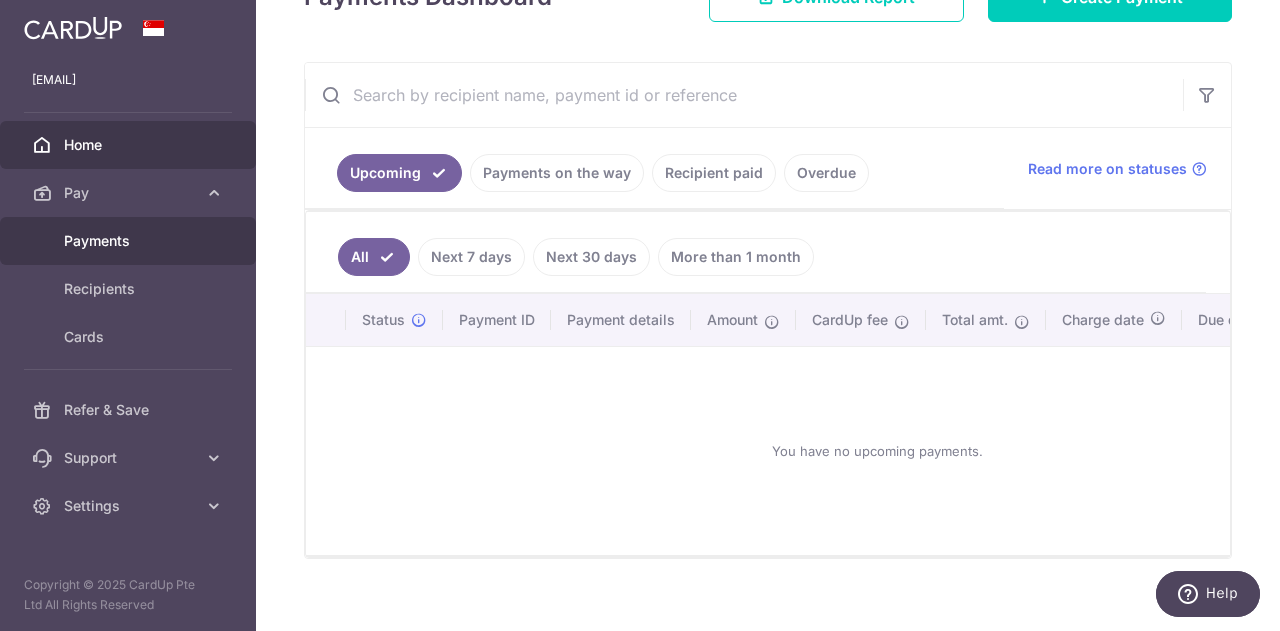 click on "Payments" at bounding box center [128, 241] 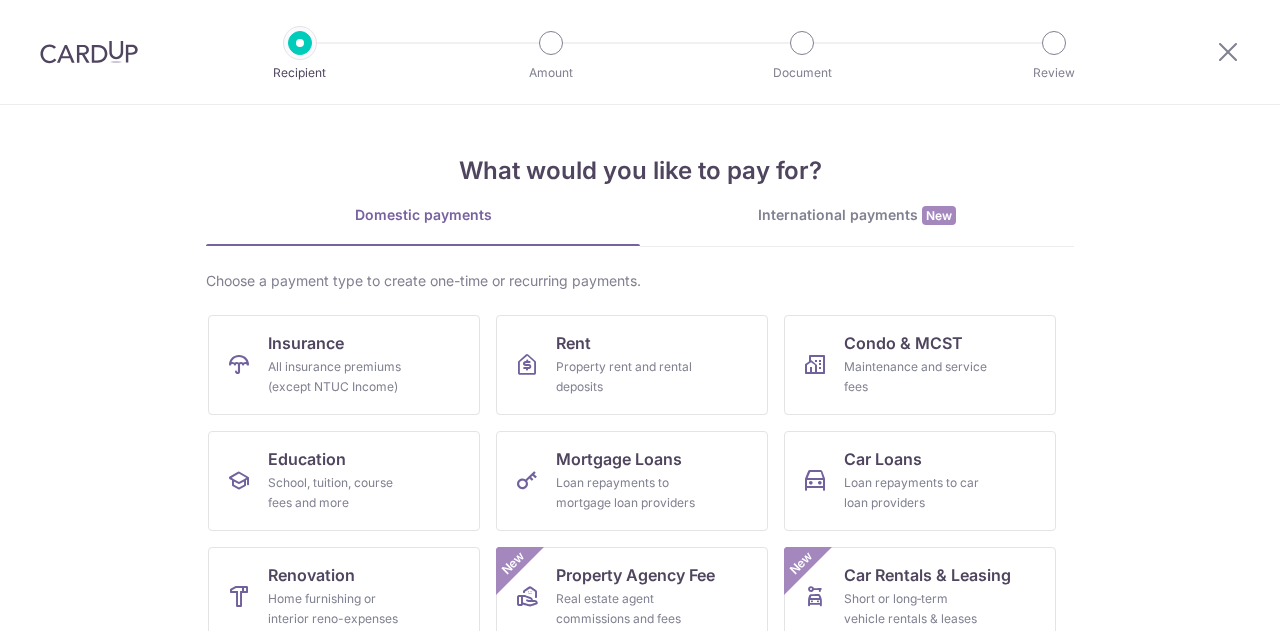 scroll, scrollTop: 0, scrollLeft: 0, axis: both 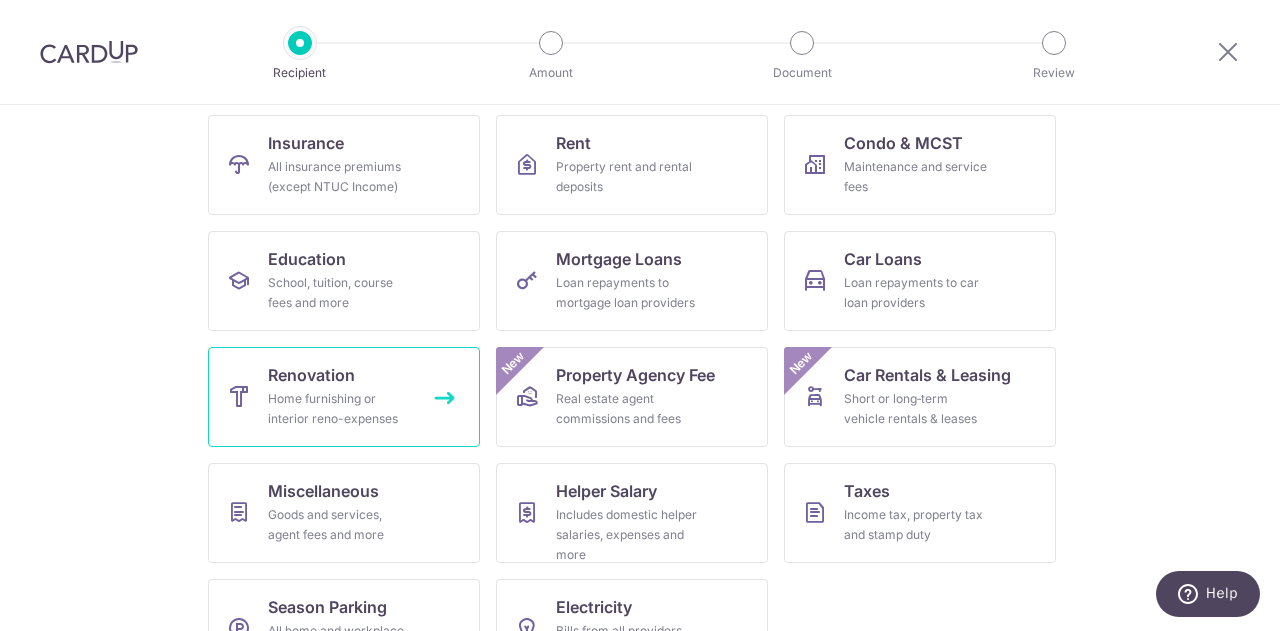 click on "Renovation Home furnishing or interior reno-expenses" at bounding box center (344, 397) 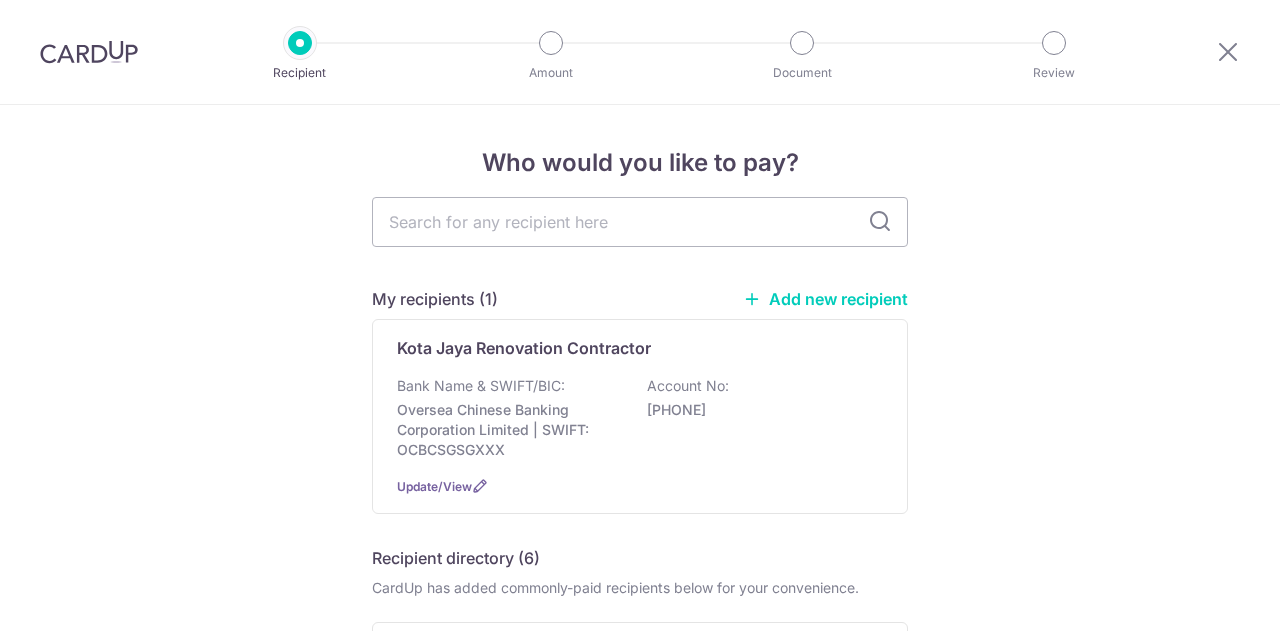 scroll, scrollTop: 0, scrollLeft: 0, axis: both 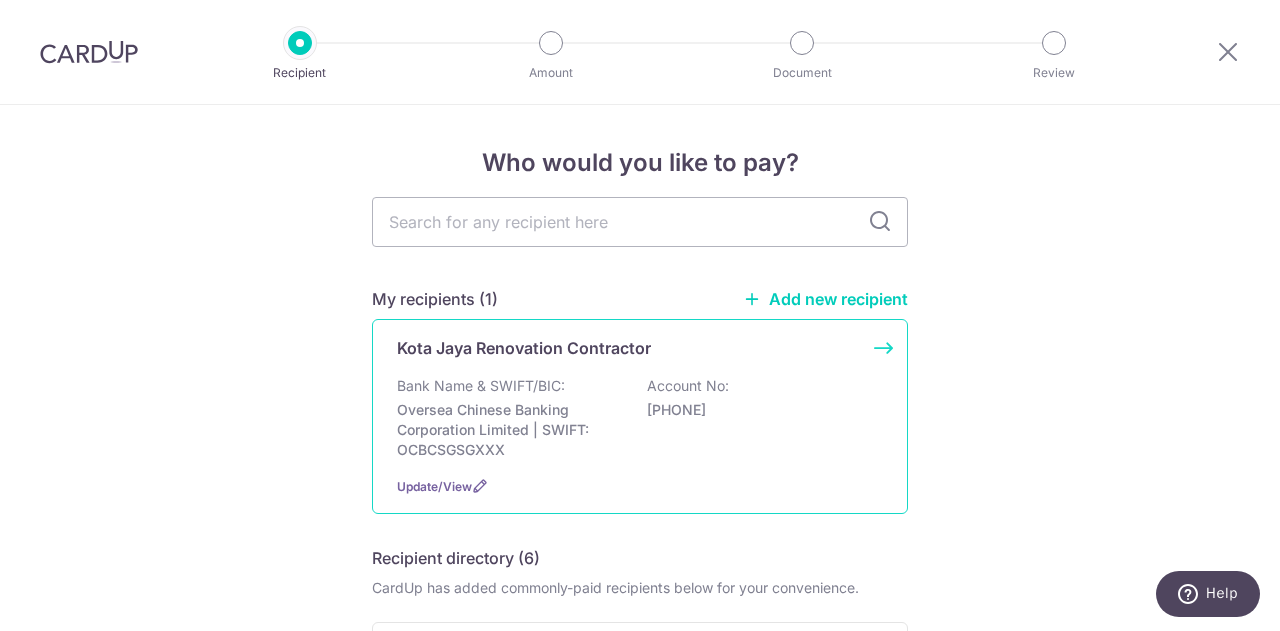 click on "Bank Name & SWIFT/BIC:
Oversea Chinese Banking Corporation Limited | SWIFT: OCBCSGSGXXX
Account No:
[PHONE]" at bounding box center (640, 418) 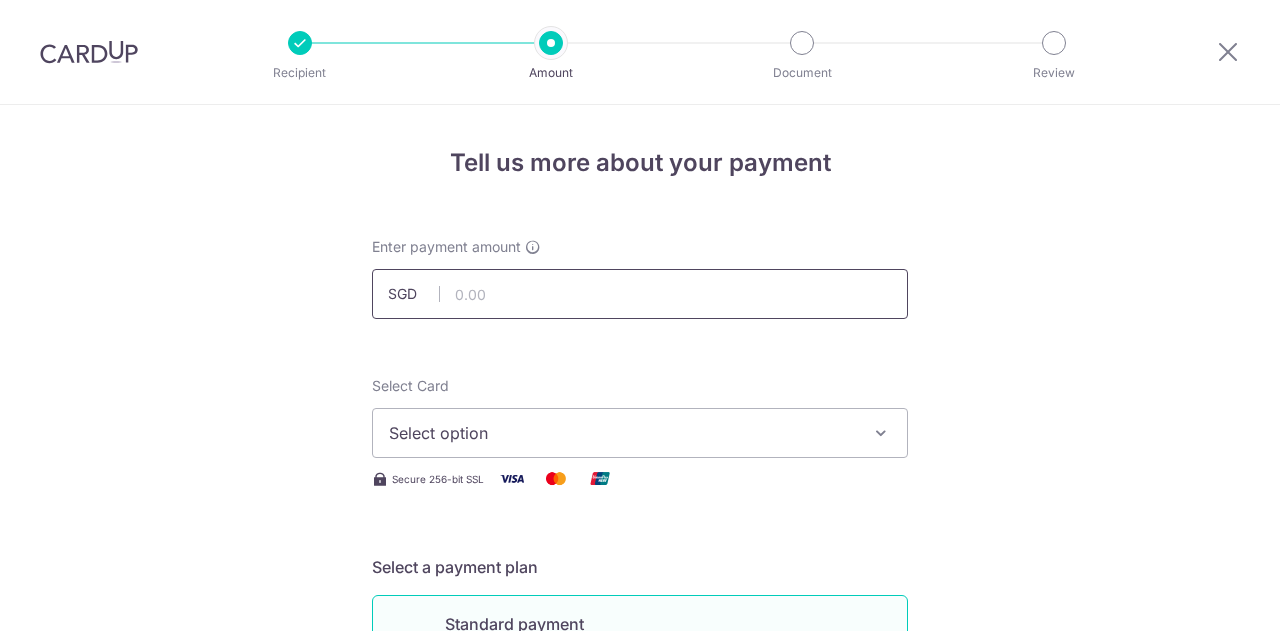 scroll, scrollTop: 0, scrollLeft: 0, axis: both 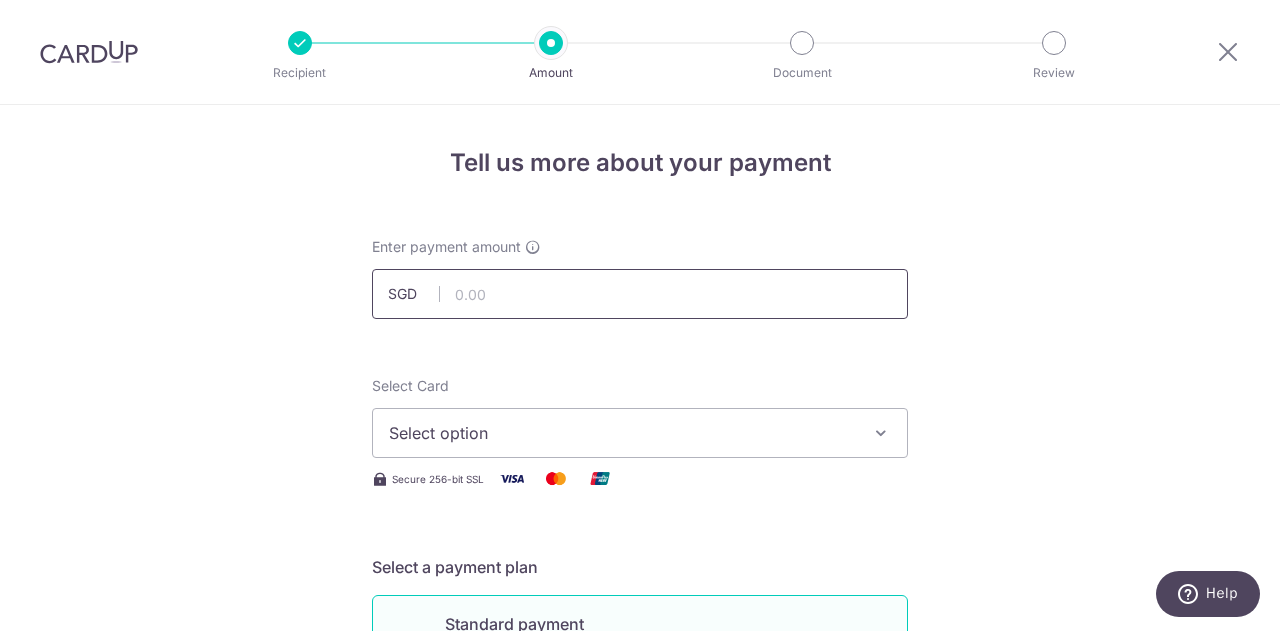click at bounding box center [640, 294] 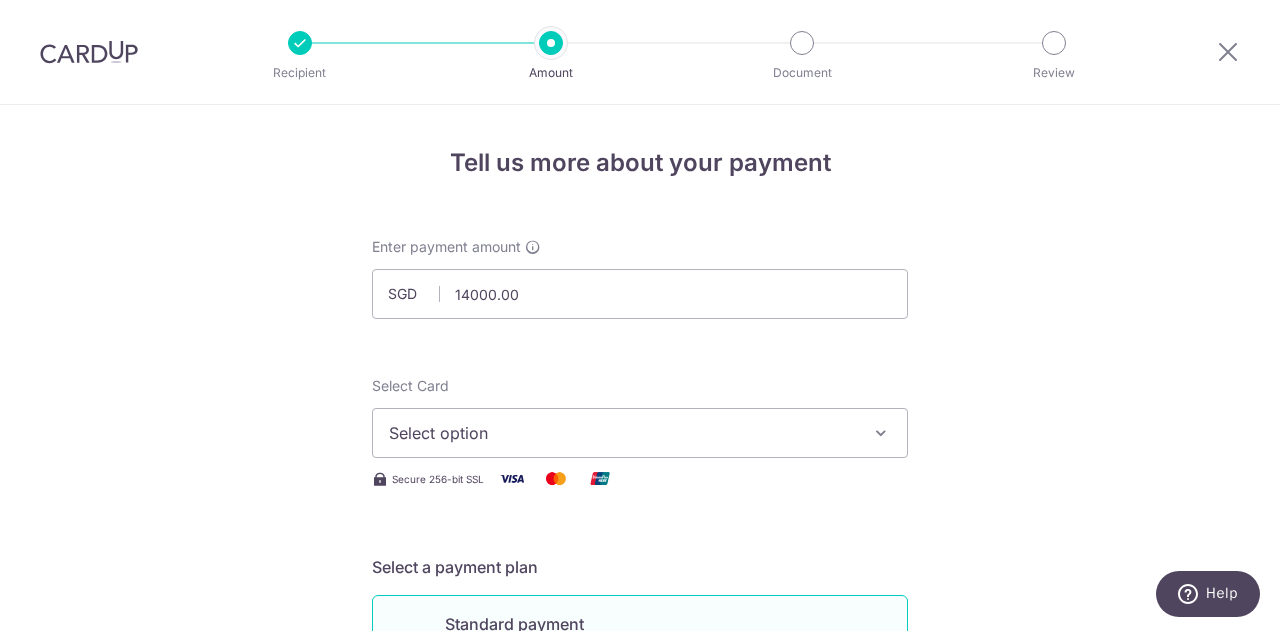 type on "14,000.00" 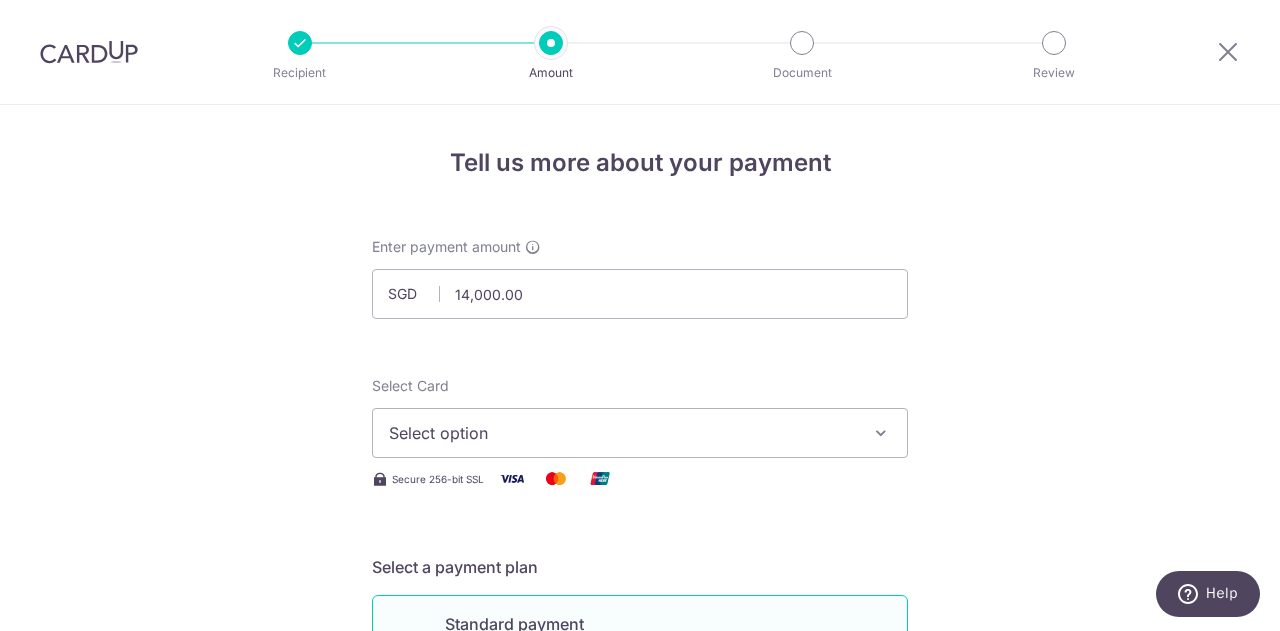 click on "Select option" at bounding box center (622, 433) 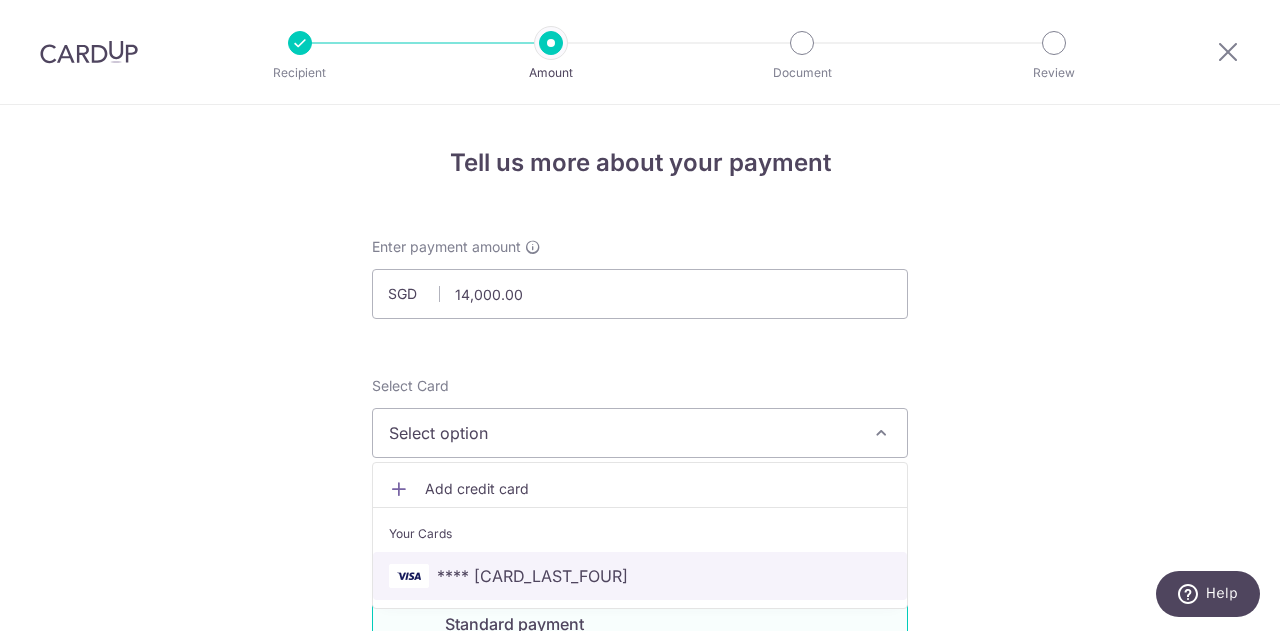 click at bounding box center (409, 576) 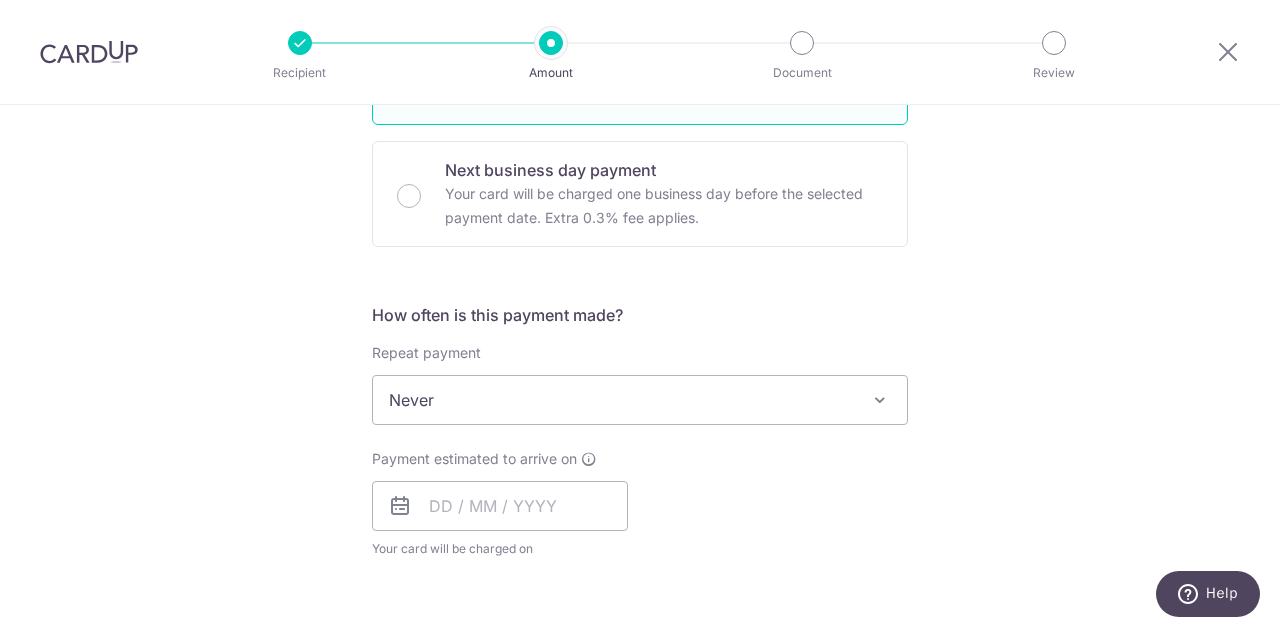 scroll, scrollTop: 700, scrollLeft: 0, axis: vertical 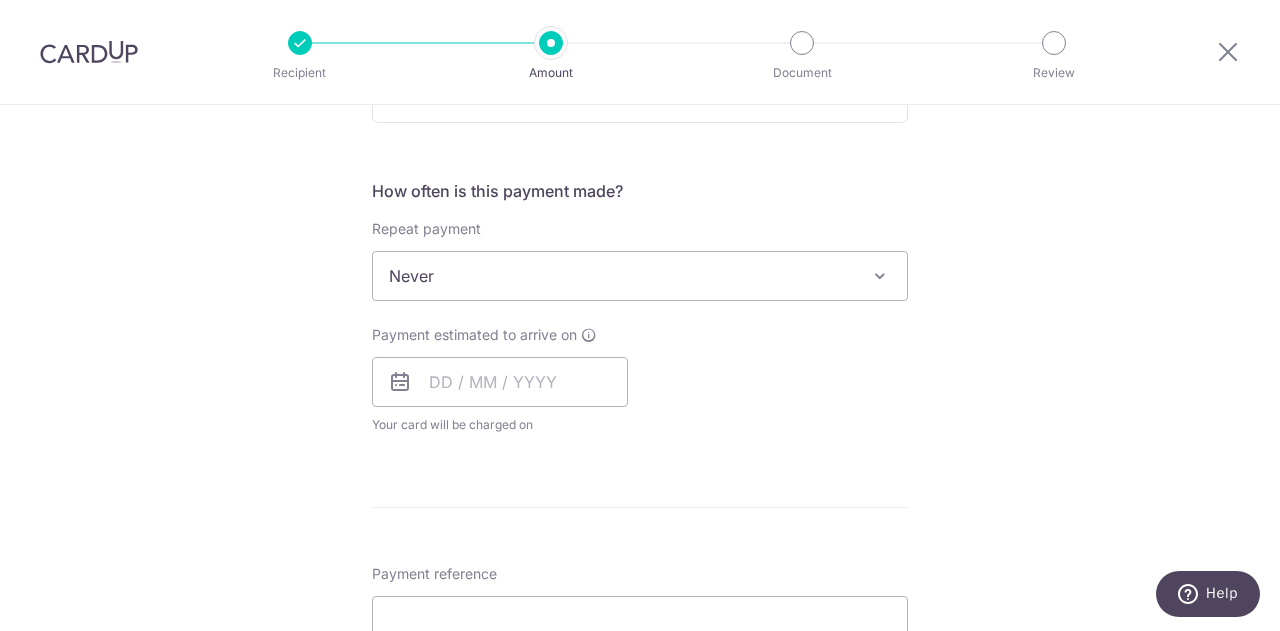 click on "Never" at bounding box center (640, 276) 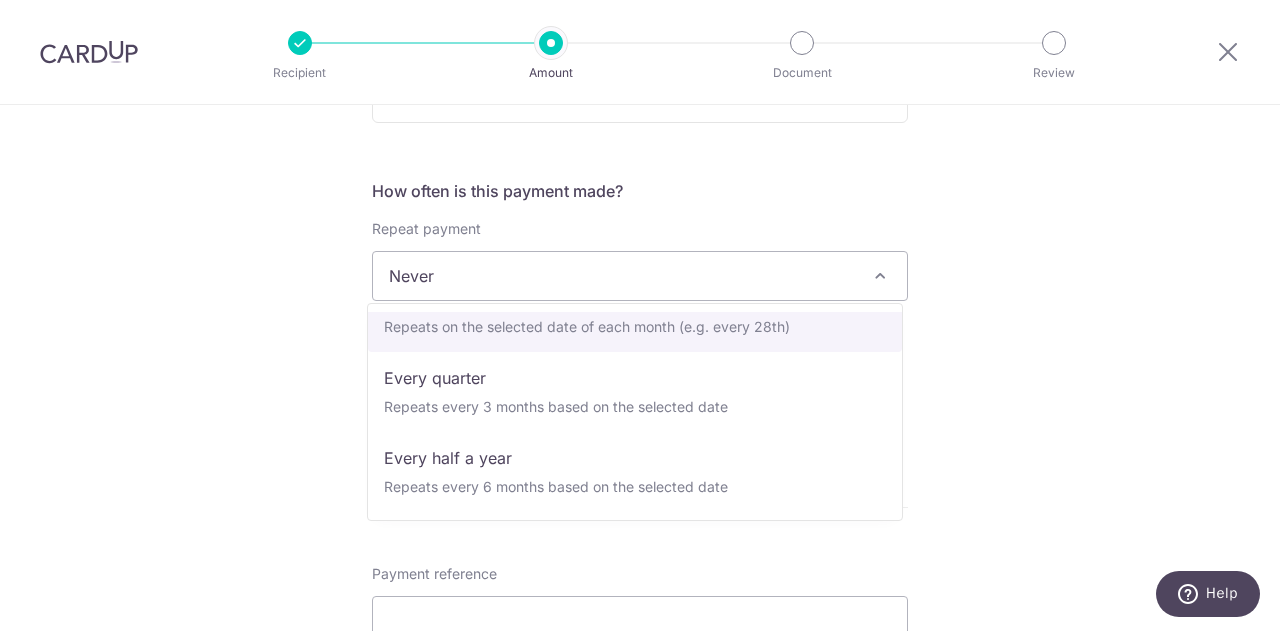 scroll, scrollTop: 100, scrollLeft: 0, axis: vertical 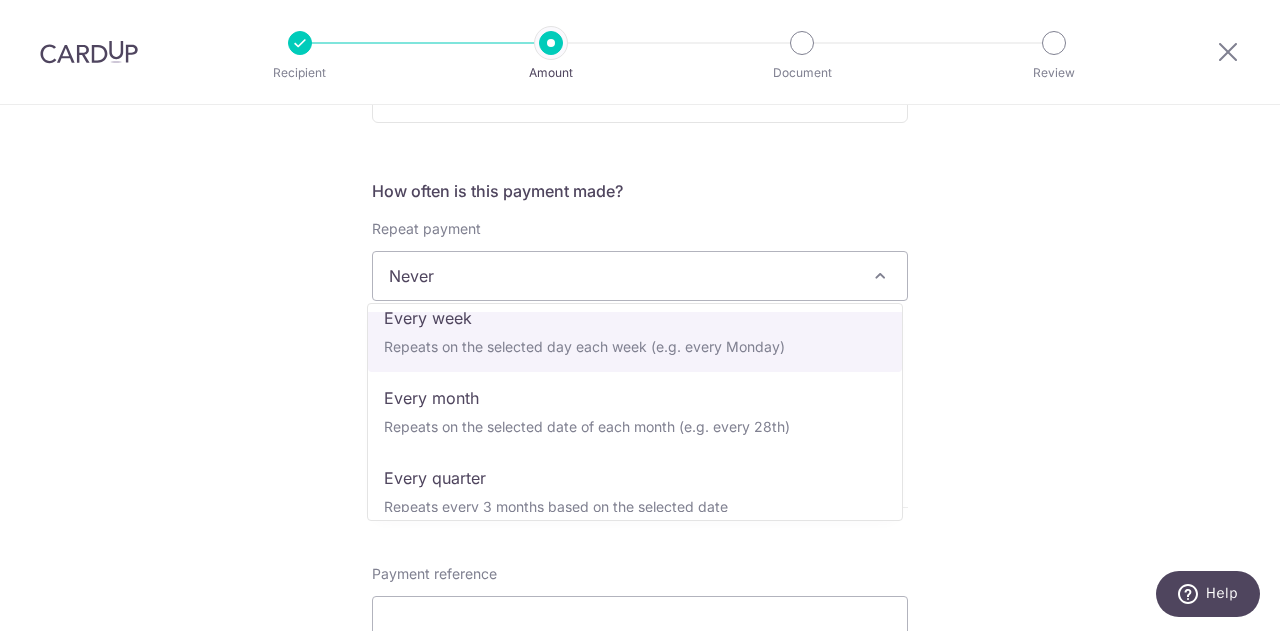 select on "2" 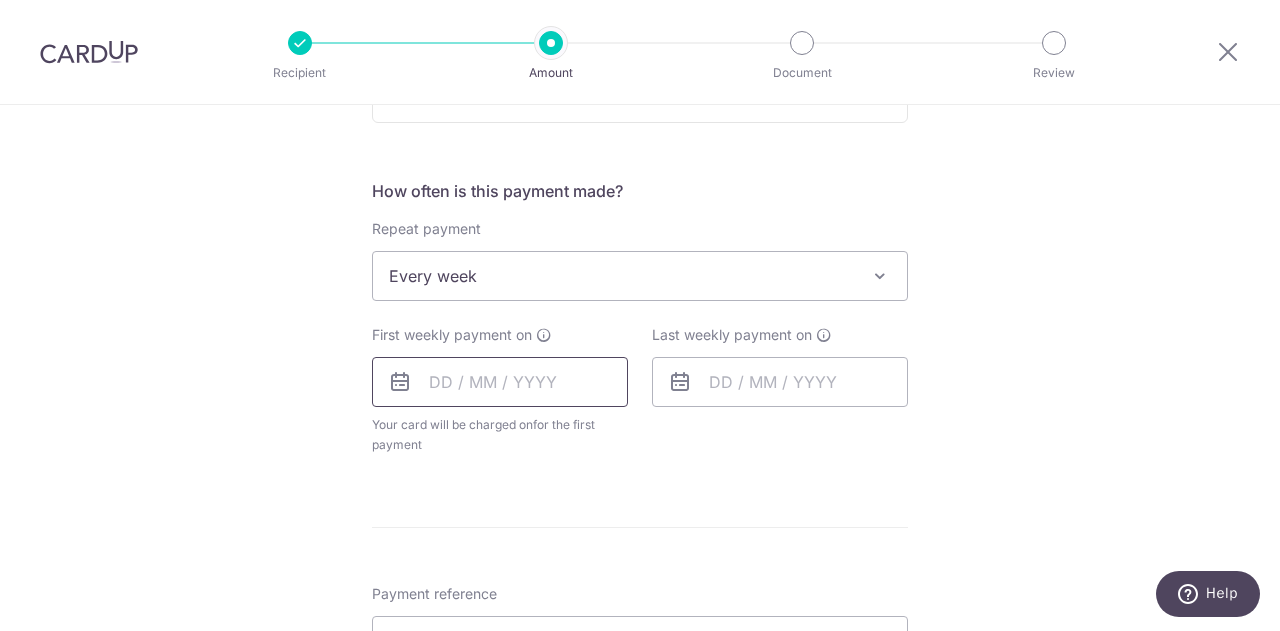 click at bounding box center [500, 382] 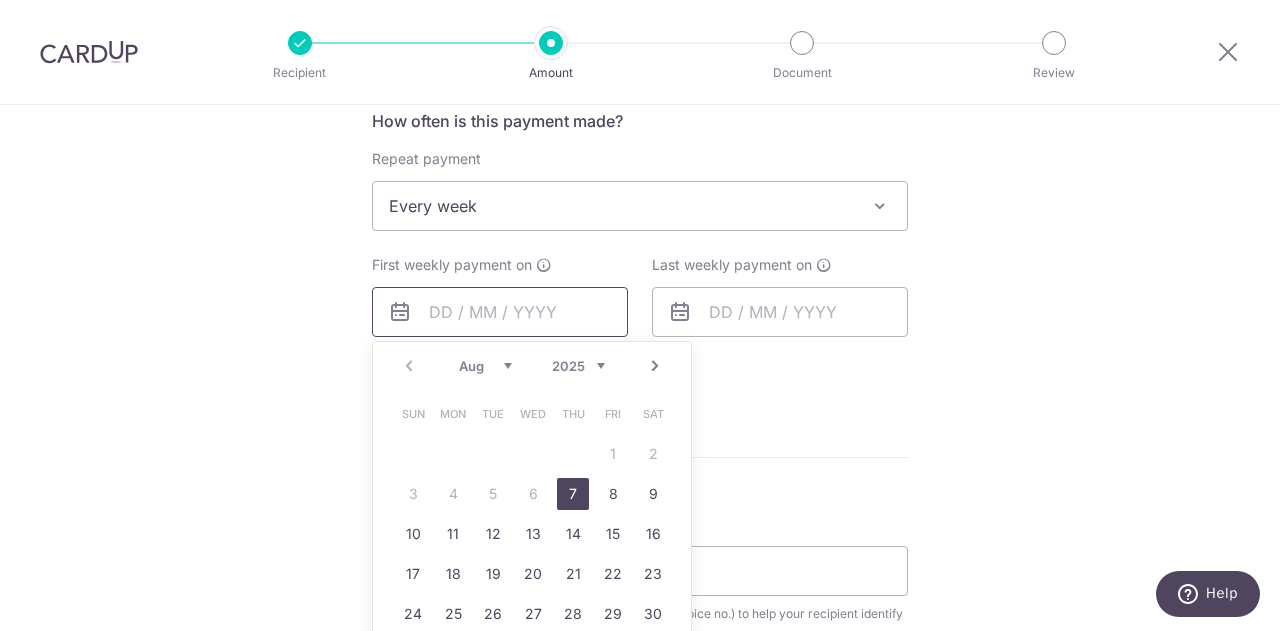 scroll, scrollTop: 800, scrollLeft: 0, axis: vertical 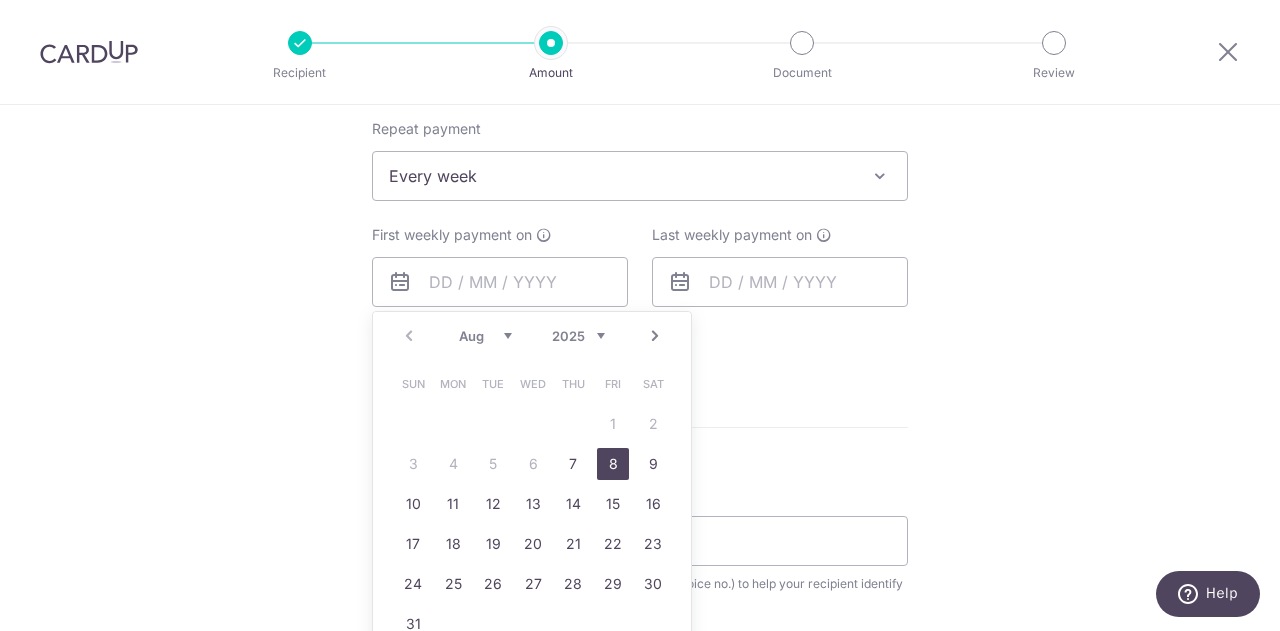 click on "8" at bounding box center (613, 464) 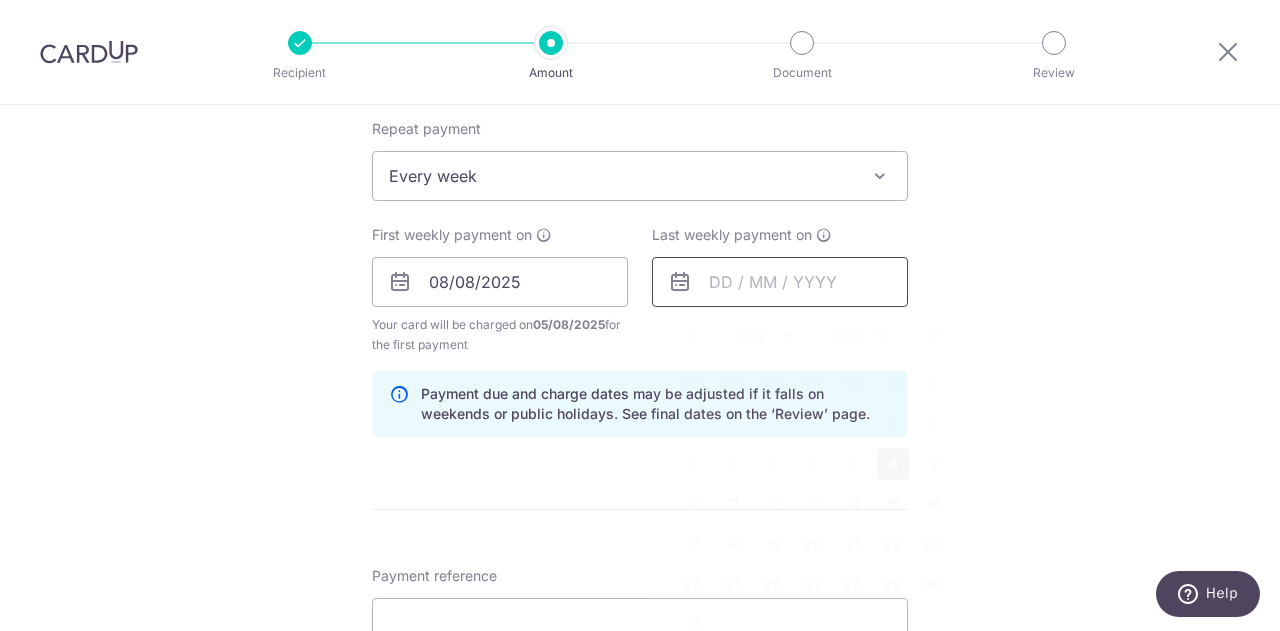 click at bounding box center (780, 282) 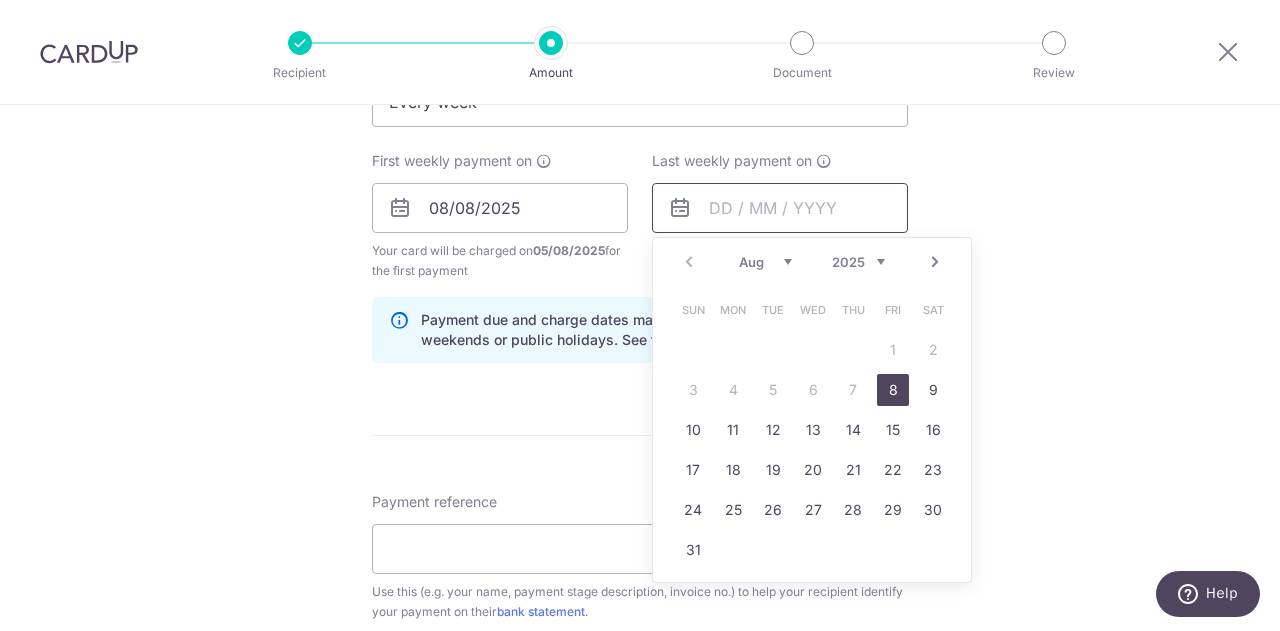 scroll, scrollTop: 900, scrollLeft: 0, axis: vertical 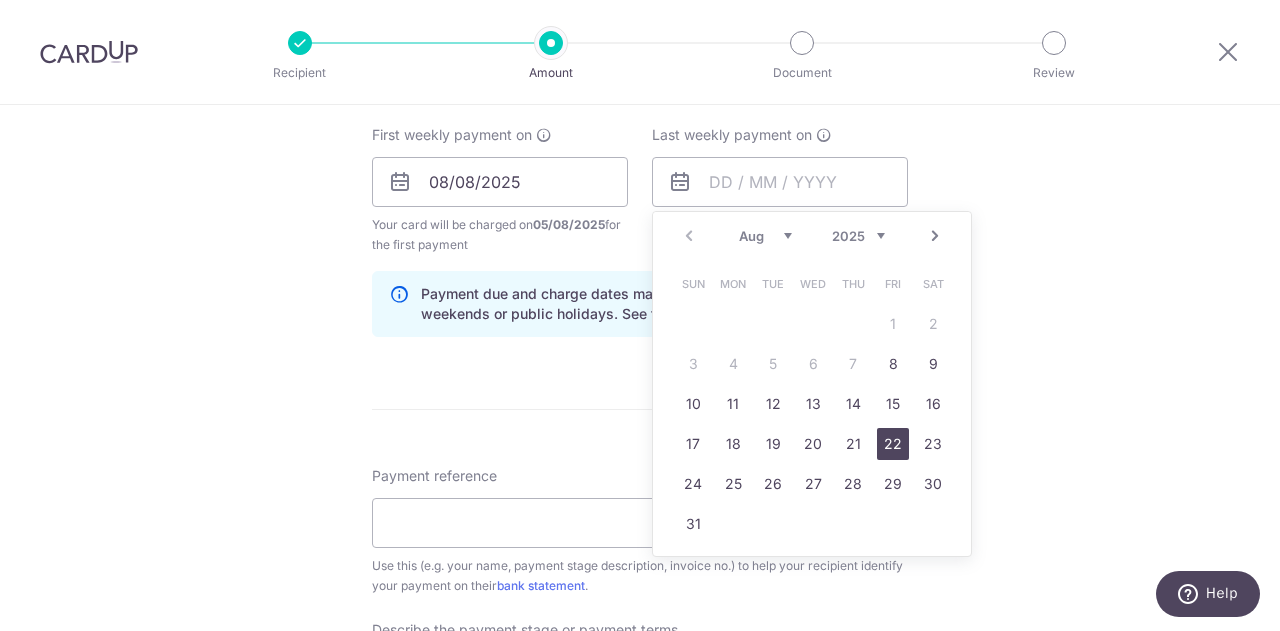 click on "22" at bounding box center [893, 444] 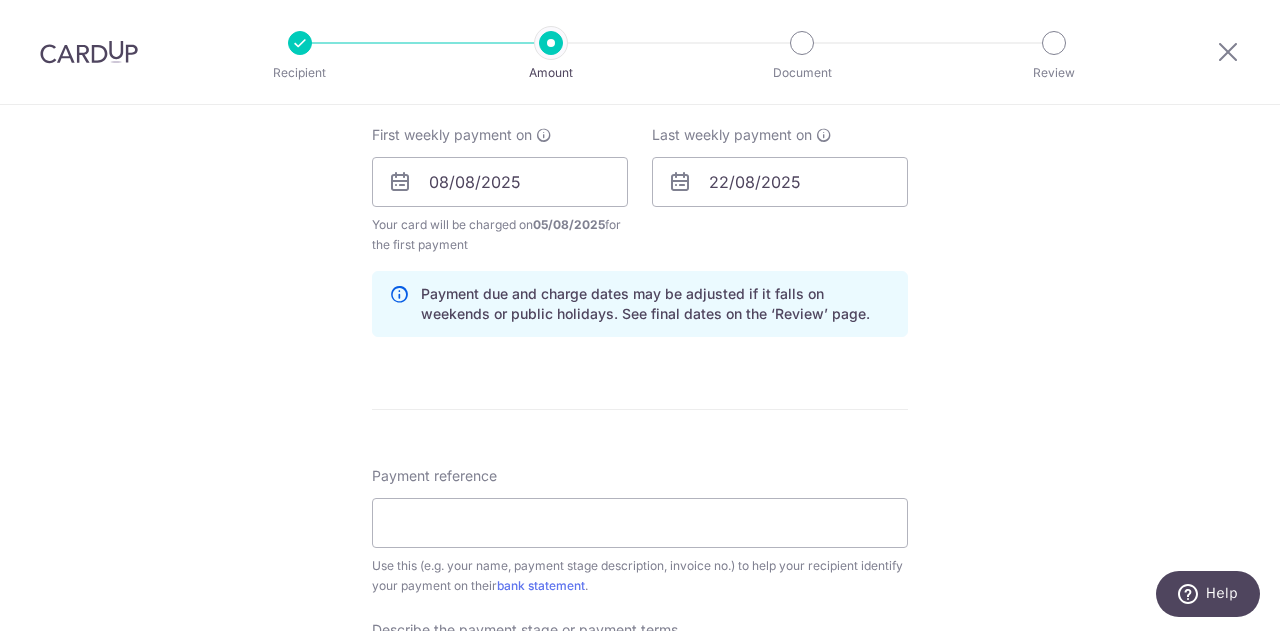 click on "Tell us more about your payment
Enter payment amount
SGD
14,000.00
14000.00
Select Card
**** 6459
Add credit card
Your Cards
**** 6459
Secure 256-bit SSL
Text
New card details
Card
Secure 256-bit SSL
Oh" at bounding box center [640, 227] 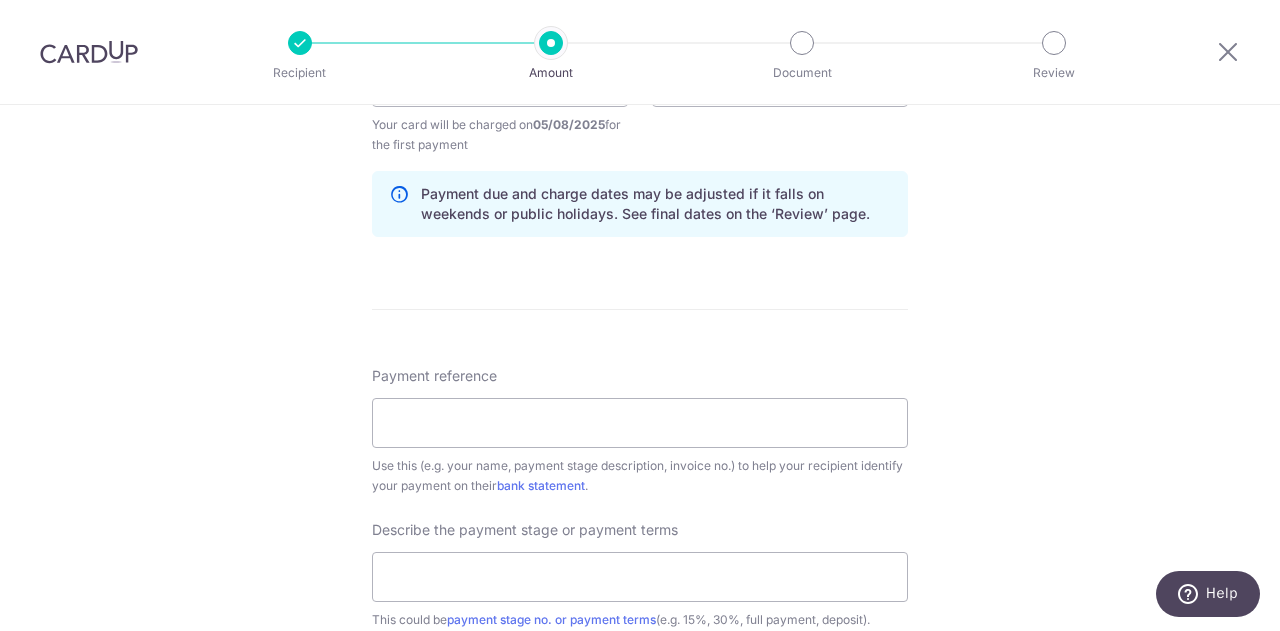 scroll, scrollTop: 1100, scrollLeft: 0, axis: vertical 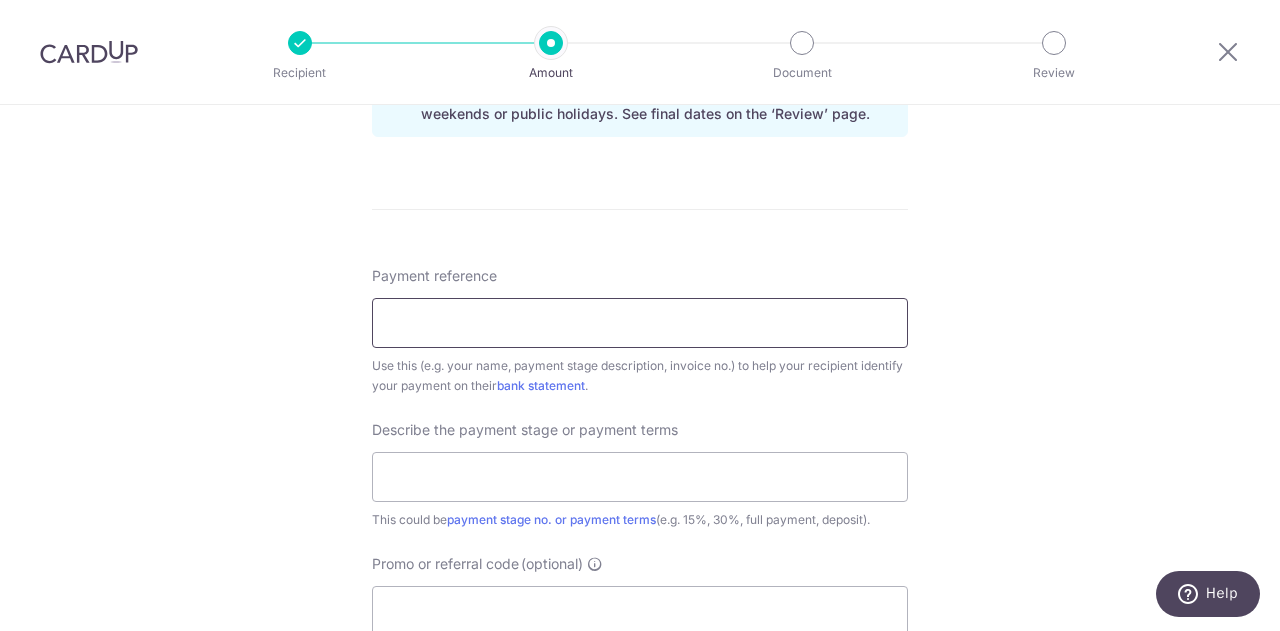 click on "Payment reference" at bounding box center [640, 323] 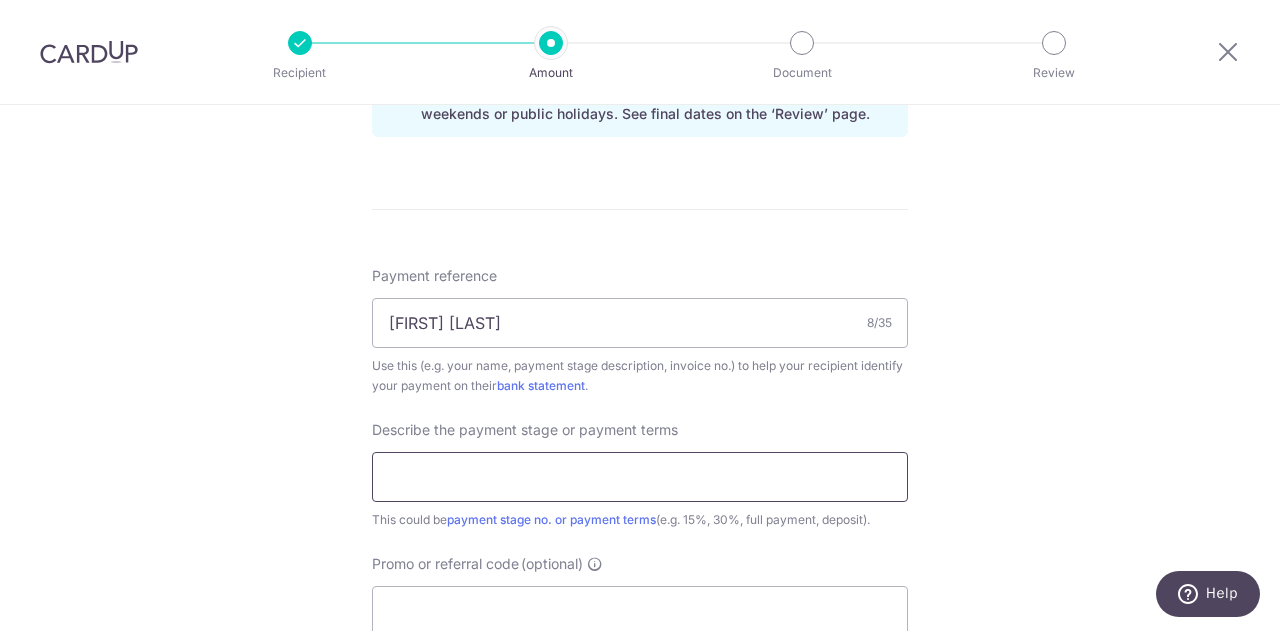 click at bounding box center [640, 477] 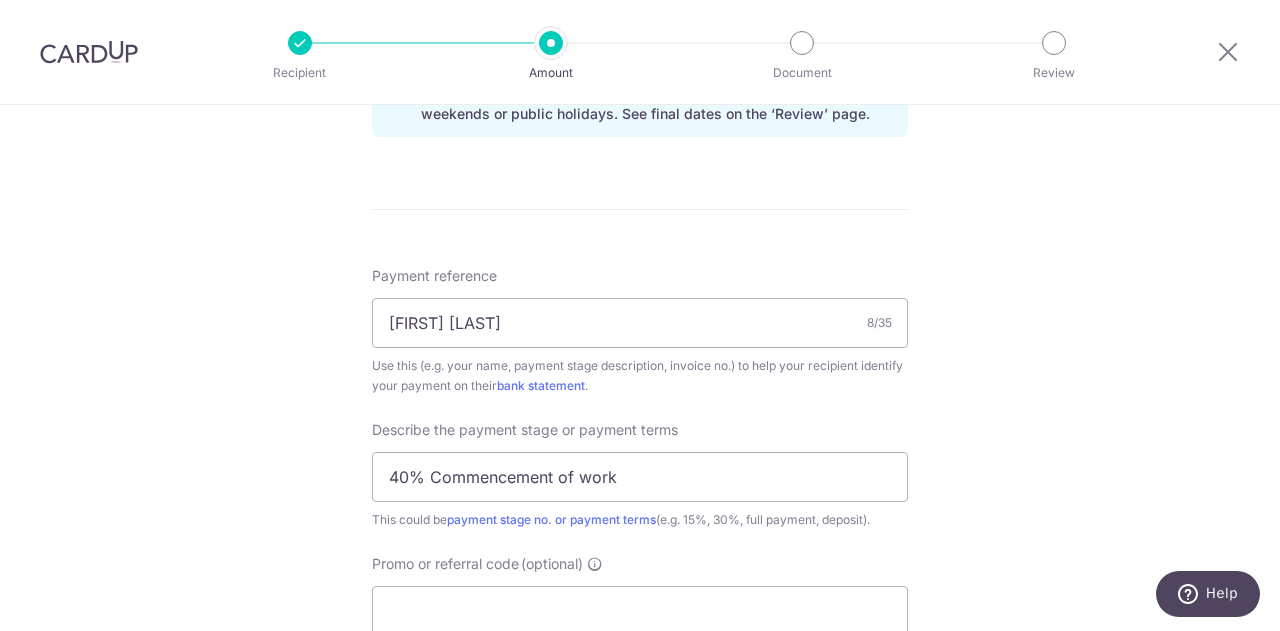click on "Tell us more about your payment
Enter payment amount
SGD
14,000.00
14000.00
Select Card
**** 6459
Add credit card
Your Cards
**** 6459
Secure 256-bit SSL
Text
New card details
Card
Secure 256-bit SSL
Oh" at bounding box center [640, 27] 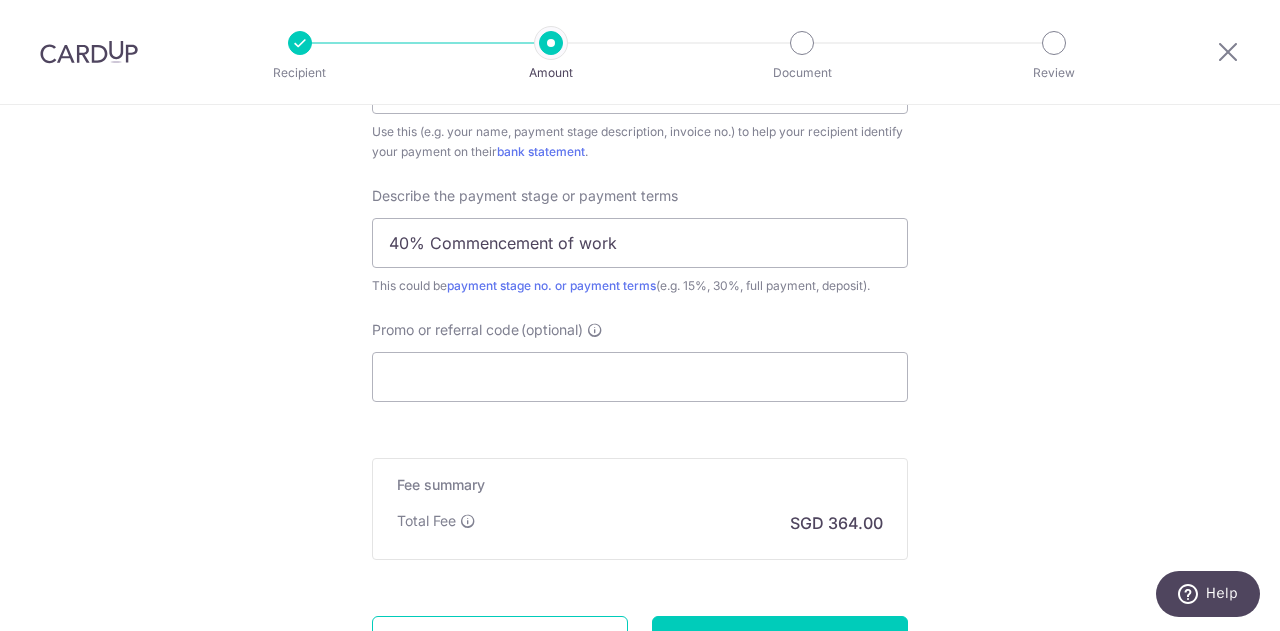 scroll, scrollTop: 1400, scrollLeft: 0, axis: vertical 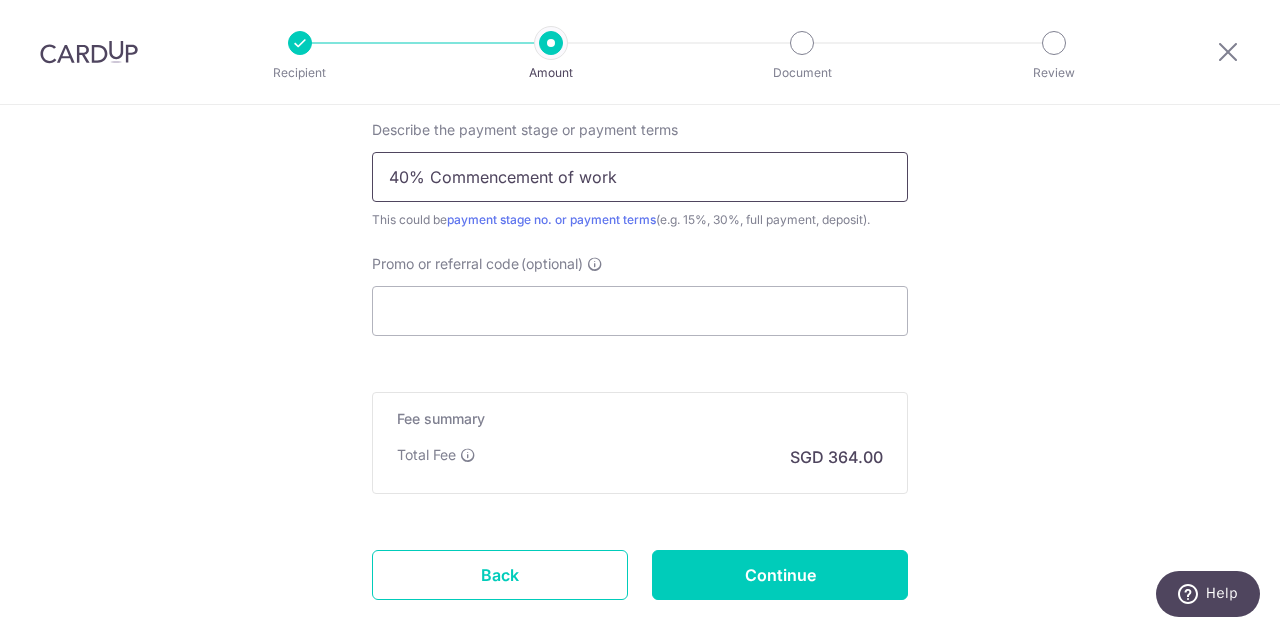 drag, startPoint x: 428, startPoint y: 174, endPoint x: 671, endPoint y: 160, distance: 243.40295 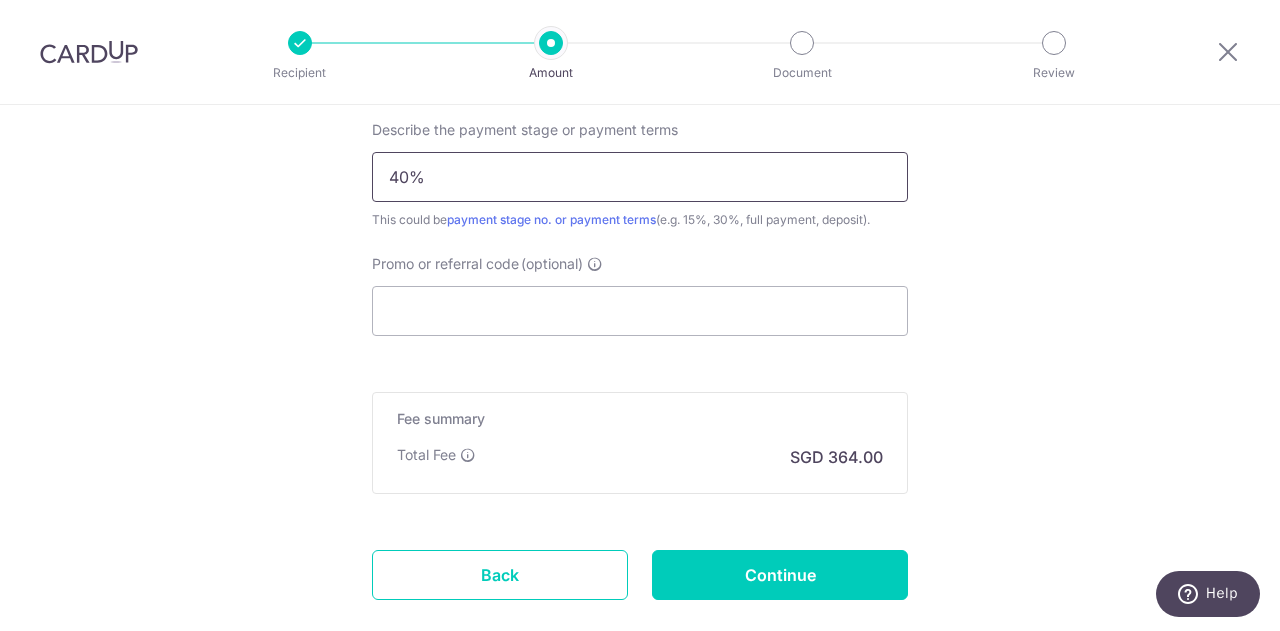 type on "40%" 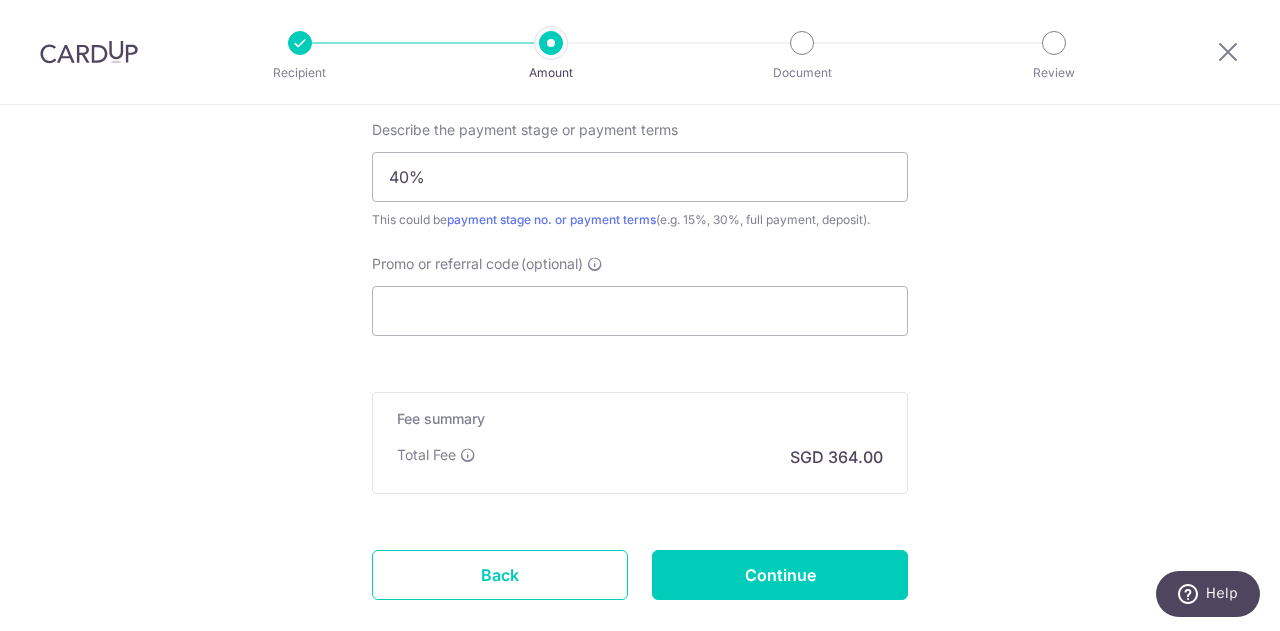 click on "Tell us more about your payment
Enter payment amount
SGD
14,000.00
14000.00
Select Card
**** 6459
Add credit card
Your Cards
**** 6459
Secure 256-bit SSL
Text
New card details
Card
Secure 256-bit SSL
Oh" at bounding box center (640, -273) 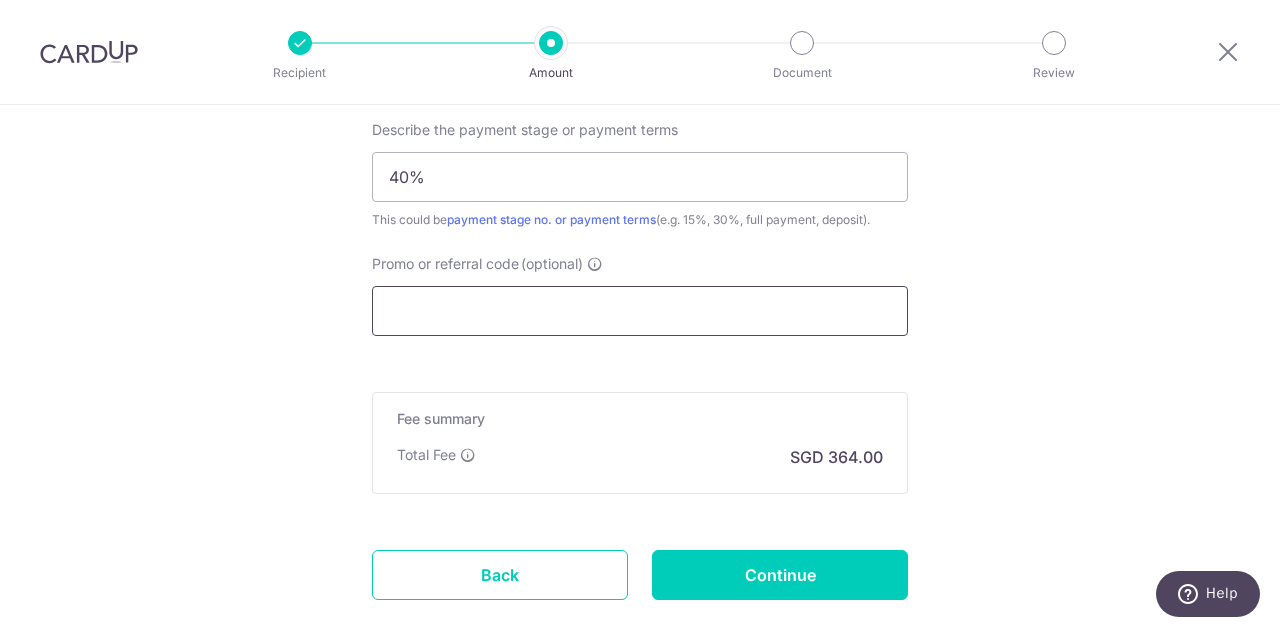 click on "Promo or referral code
(optional)" at bounding box center [640, 311] 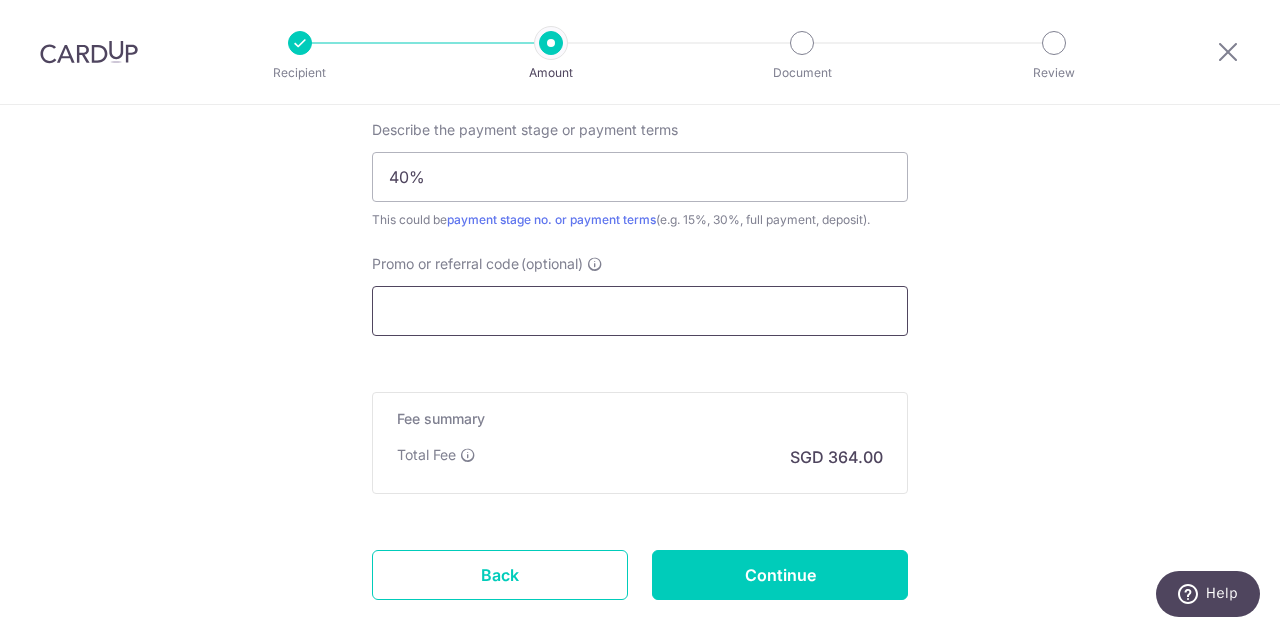 paste on "3HOME25R" 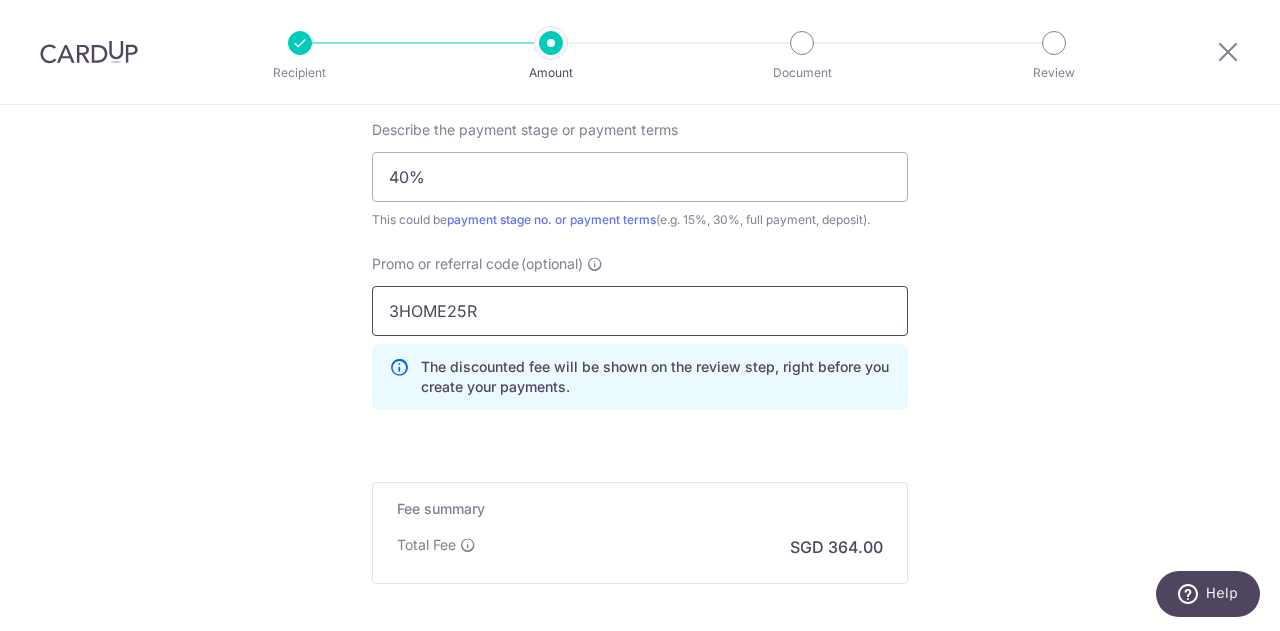 type on "3HOME25R" 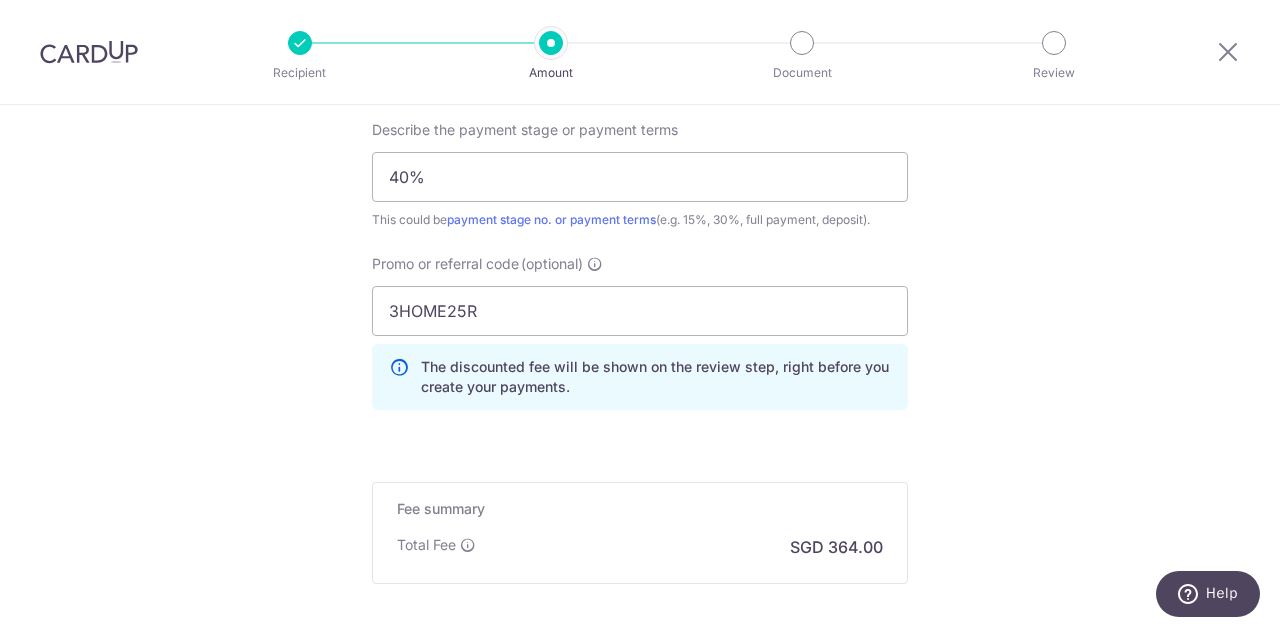 click on "Tell us more about your payment
Enter payment amount
SGD
14,000.00
14000.00
Select Card
**** 6459
Add credit card
Your Cards
**** 6459
Secure 256-bit SSL
Text
New card details
Card
Secure 256-bit SSL
Oh" at bounding box center (640, -228) 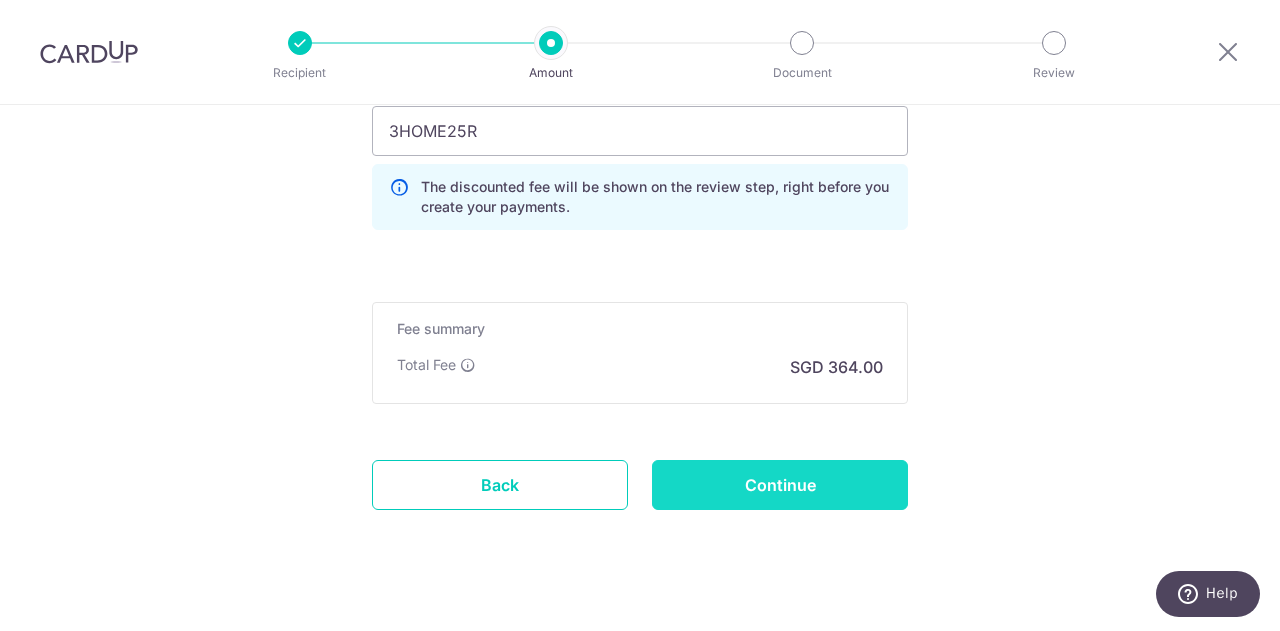 scroll, scrollTop: 1603, scrollLeft: 0, axis: vertical 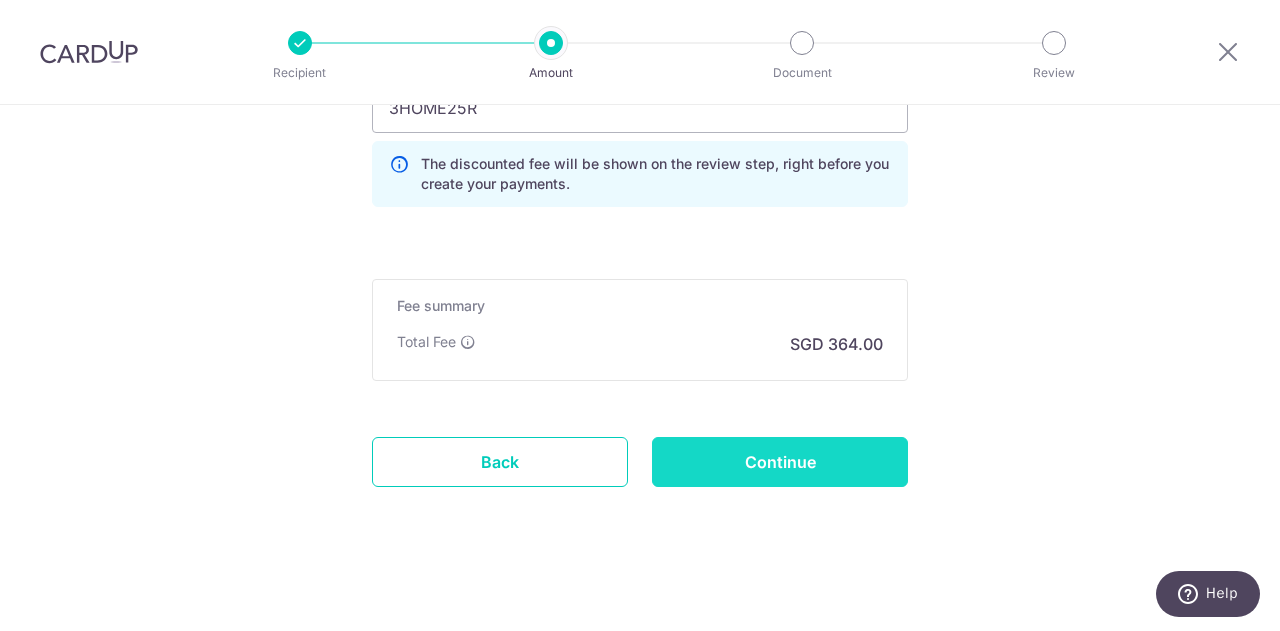 click on "Continue" at bounding box center (780, 462) 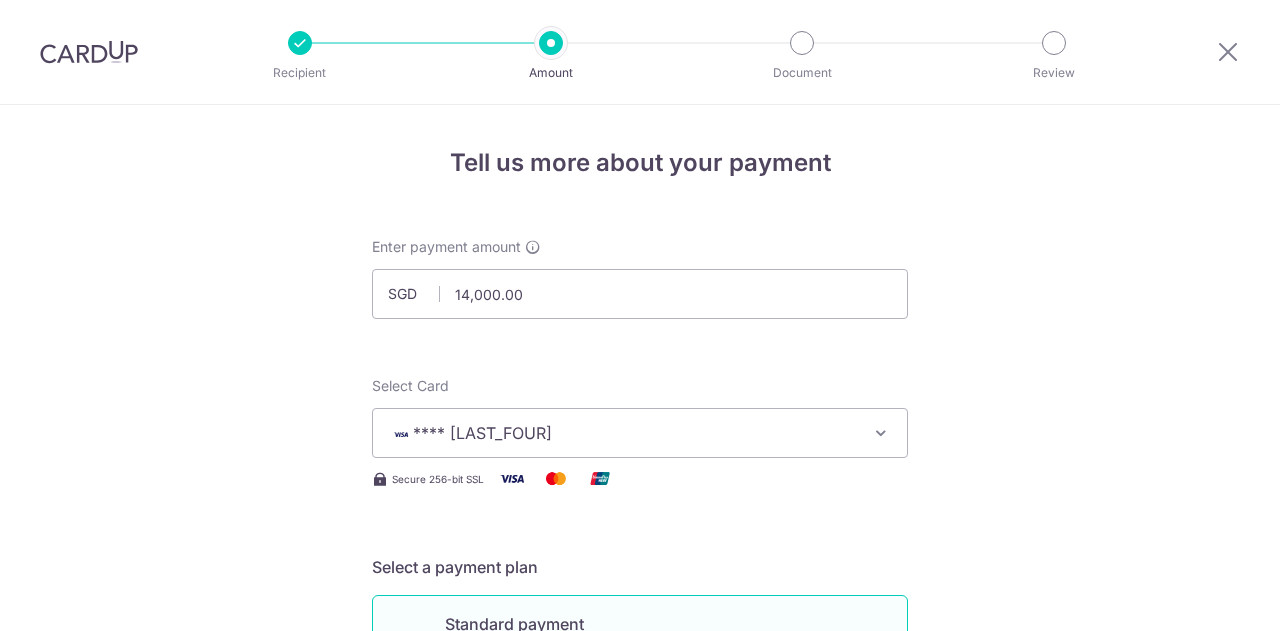 scroll, scrollTop: 0, scrollLeft: 0, axis: both 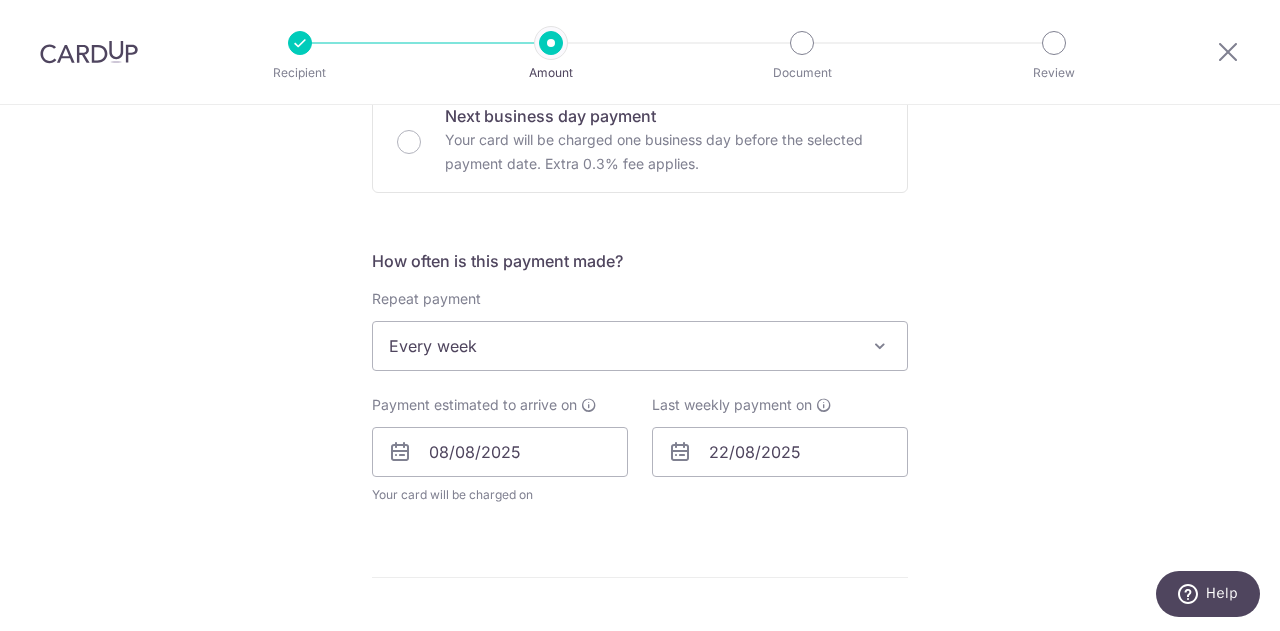 click on "Every week" at bounding box center (640, 346) 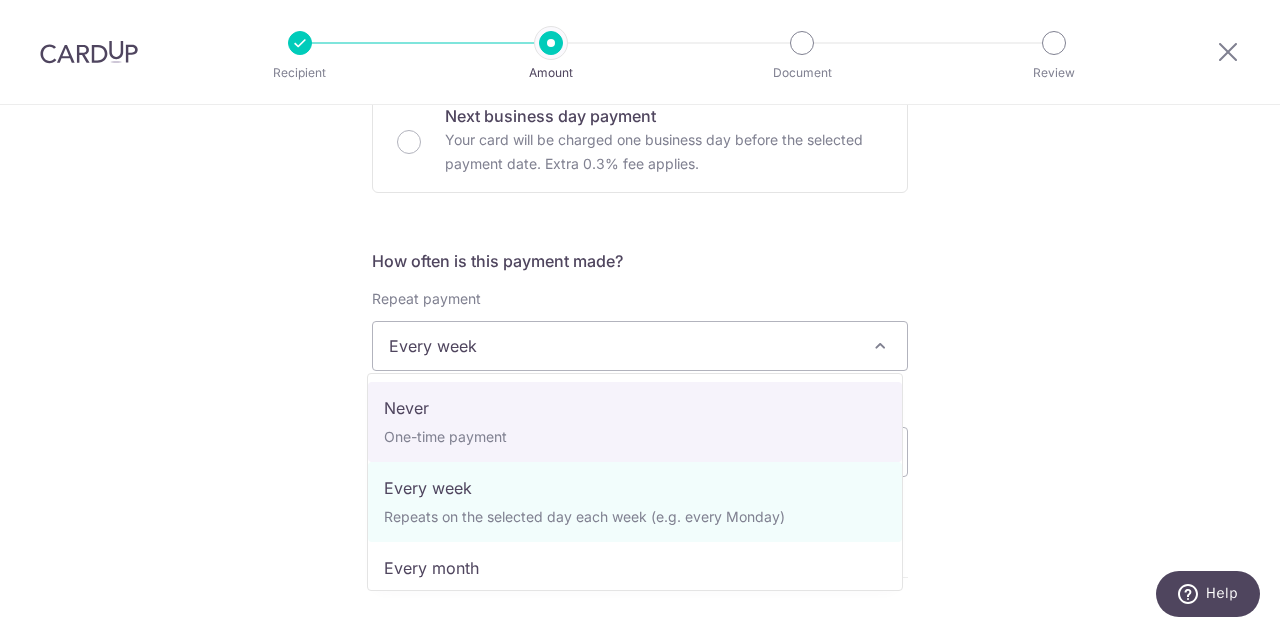 select on "1" 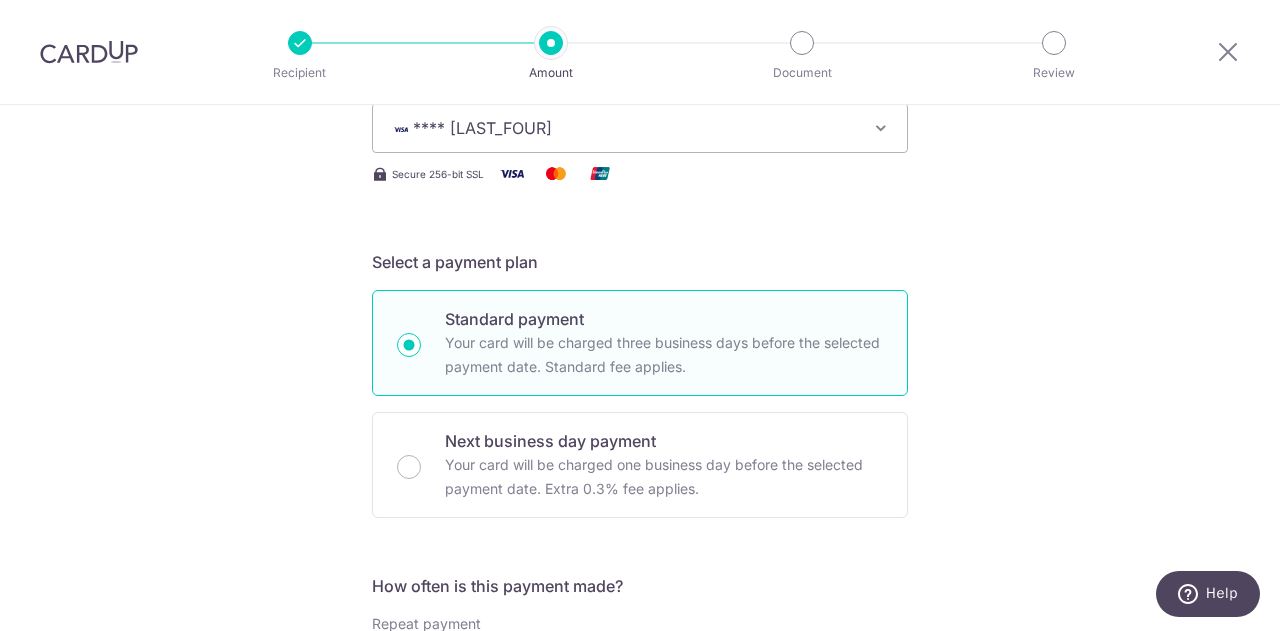 scroll, scrollTop: 330, scrollLeft: 0, axis: vertical 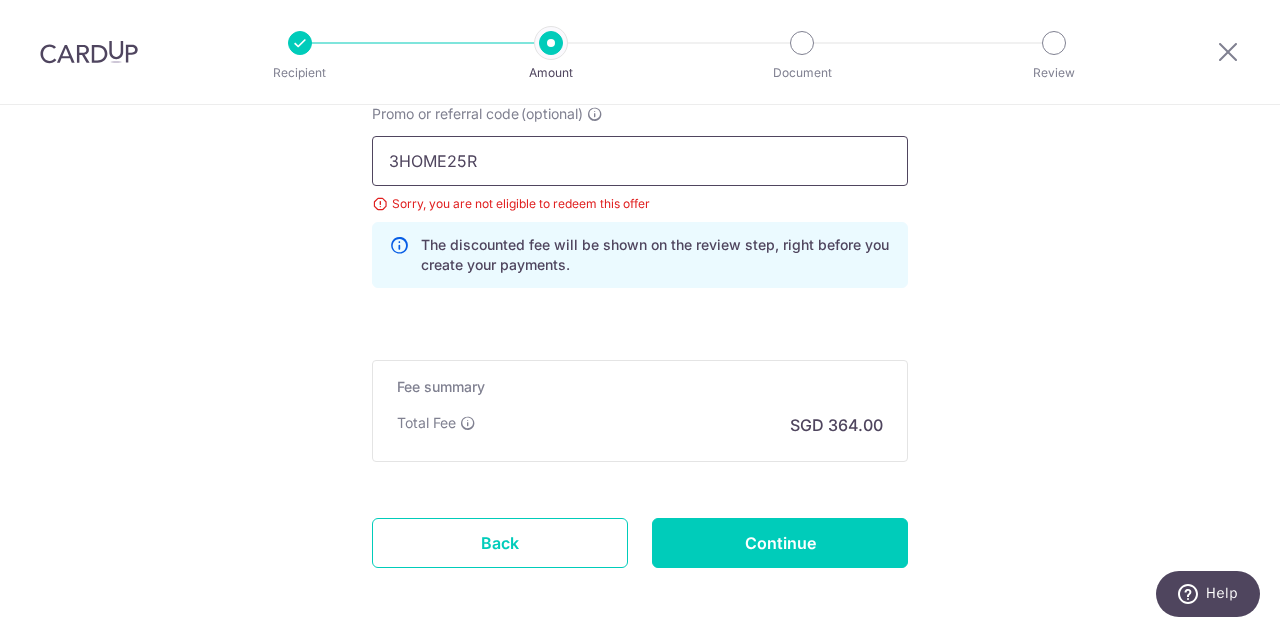 drag, startPoint x: 520, startPoint y: 155, endPoint x: 236, endPoint y: 155, distance: 284 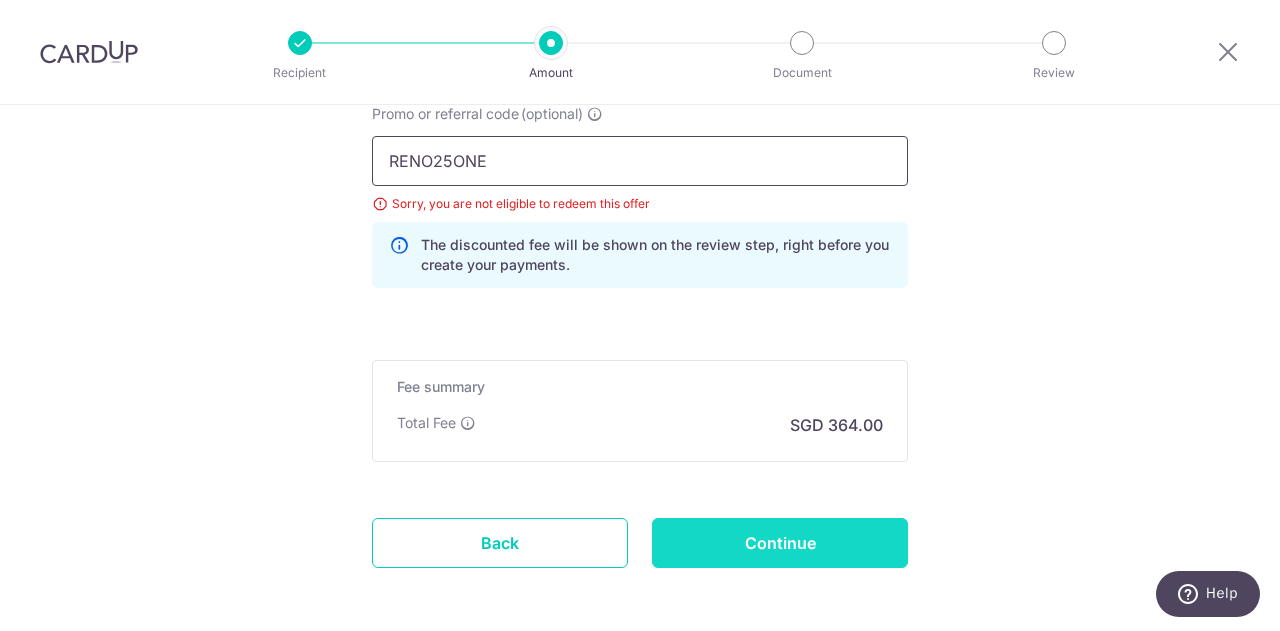 type on "RENO25ONE" 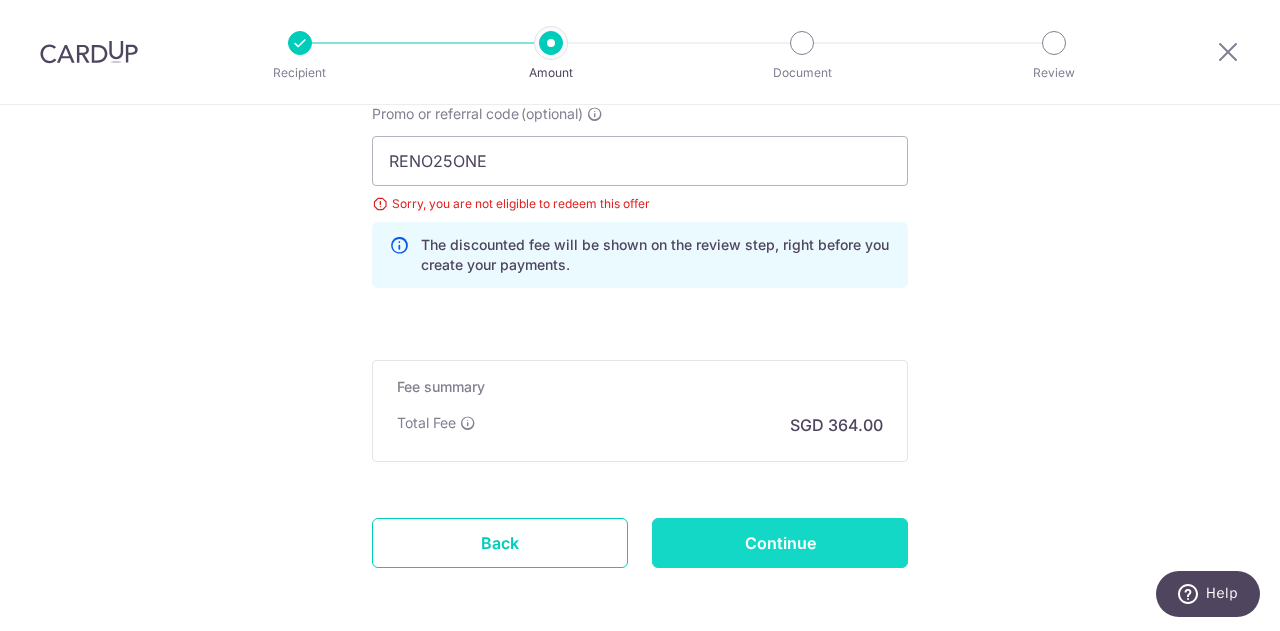 click on "Continue" at bounding box center [780, 543] 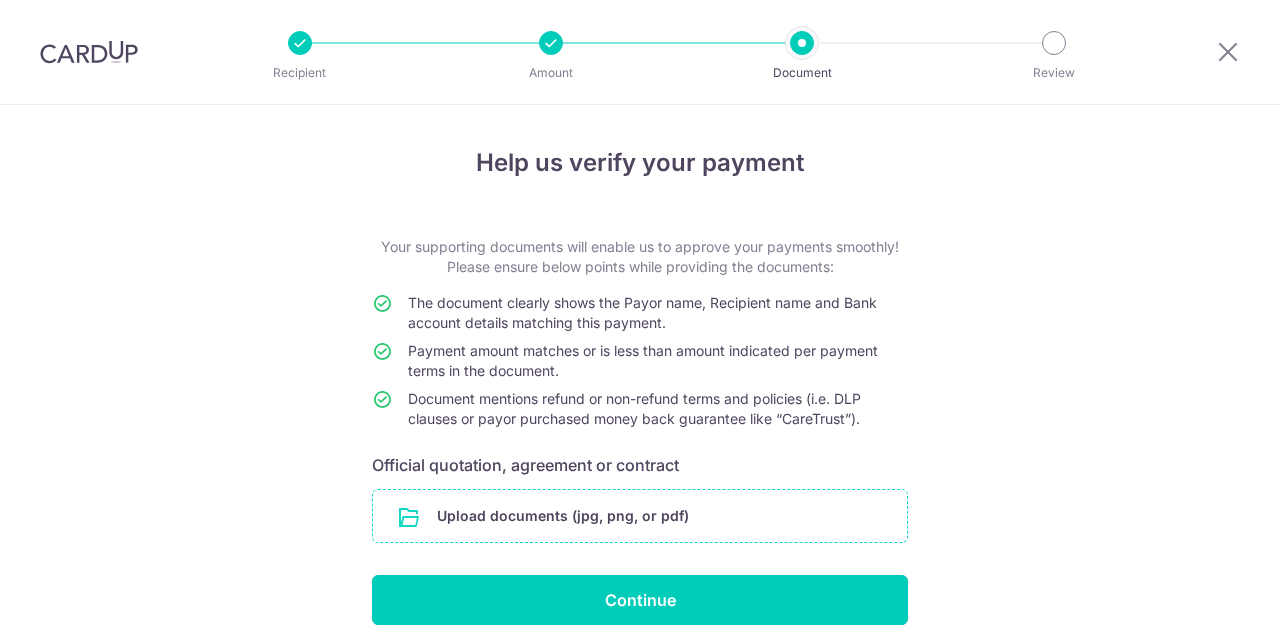 scroll, scrollTop: 0, scrollLeft: 0, axis: both 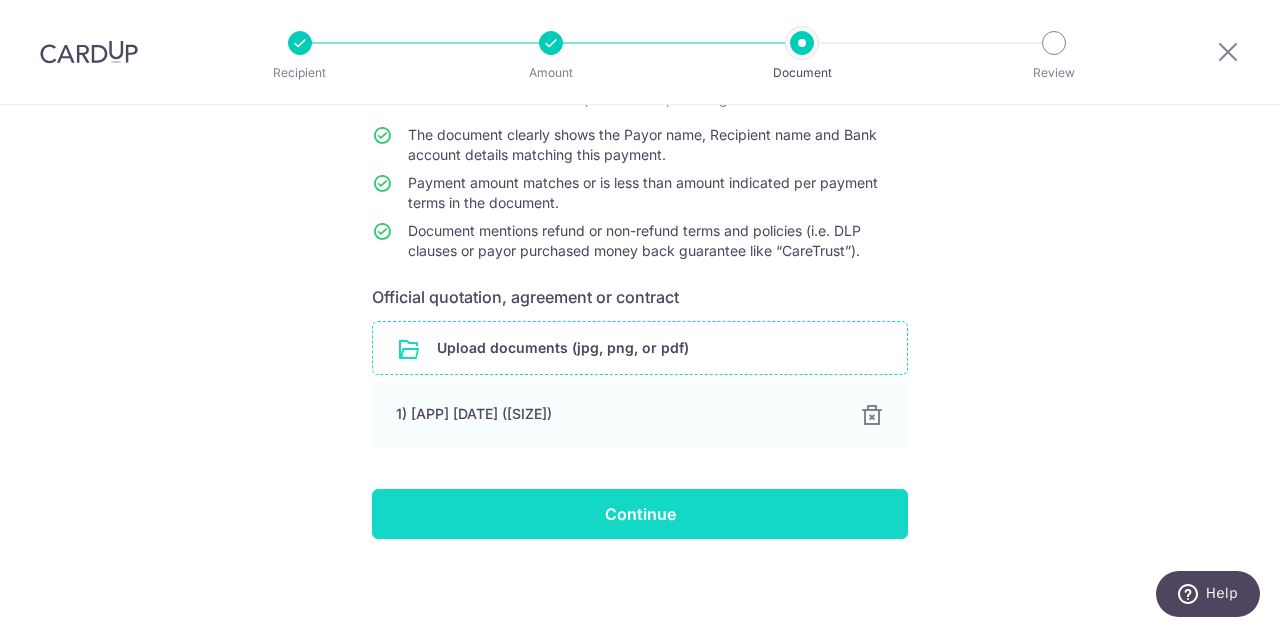 click on "Continue" at bounding box center (640, 514) 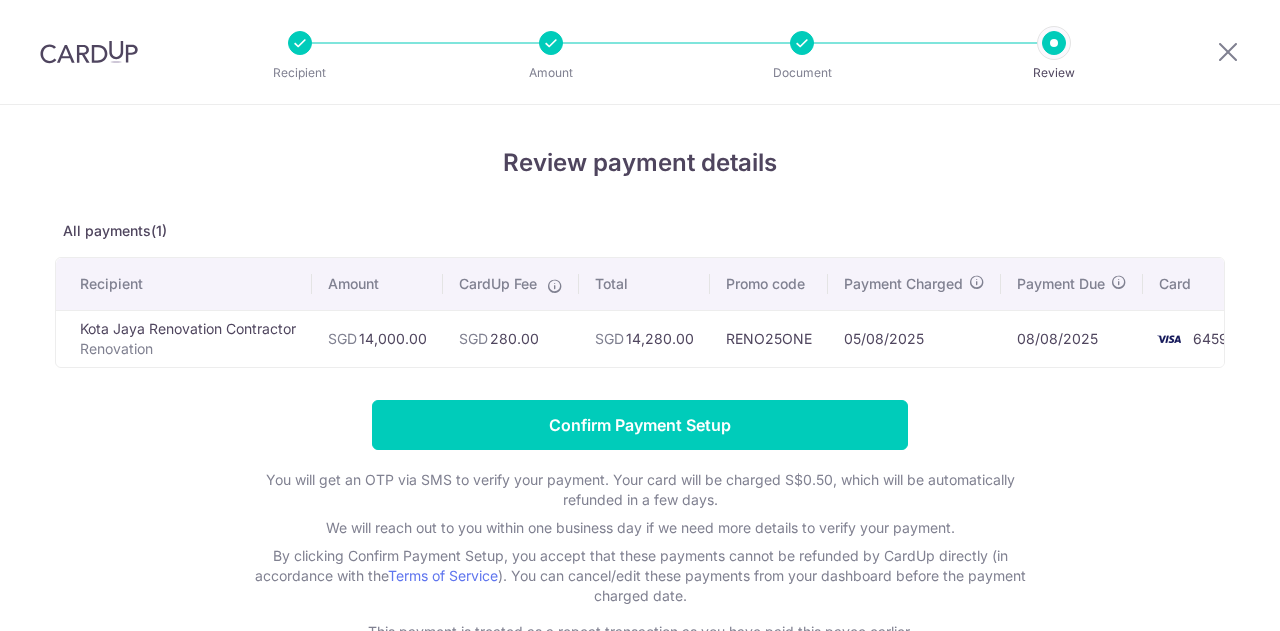 scroll, scrollTop: 0, scrollLeft: 0, axis: both 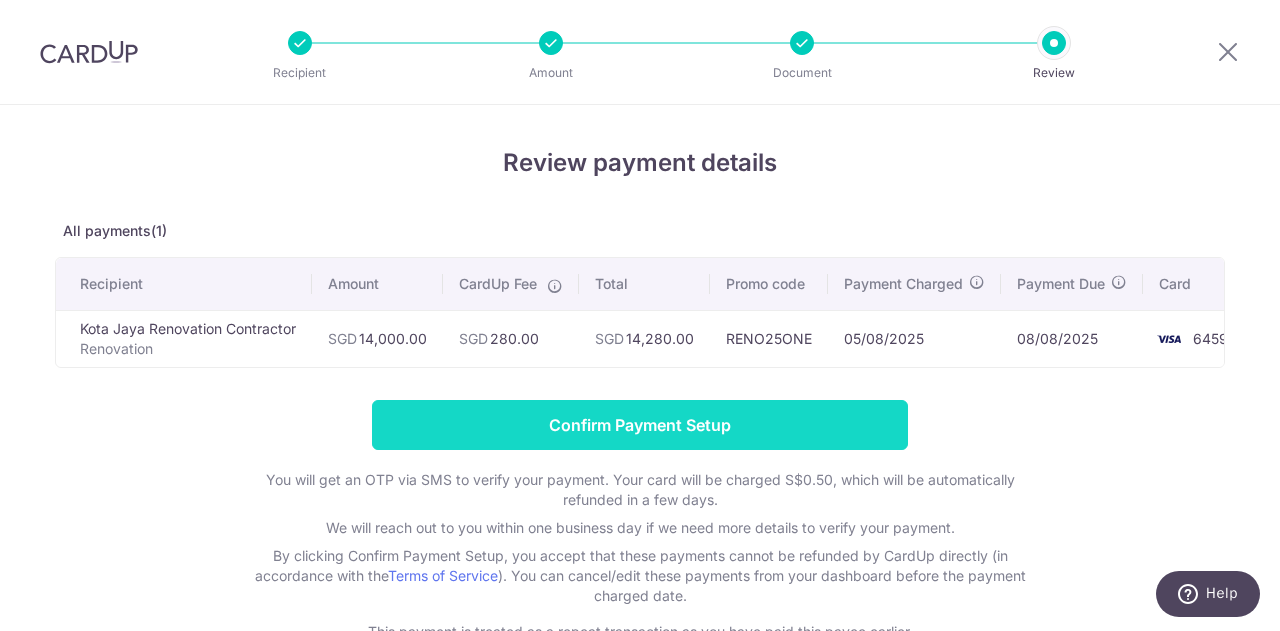 click on "Confirm Payment Setup" at bounding box center [640, 425] 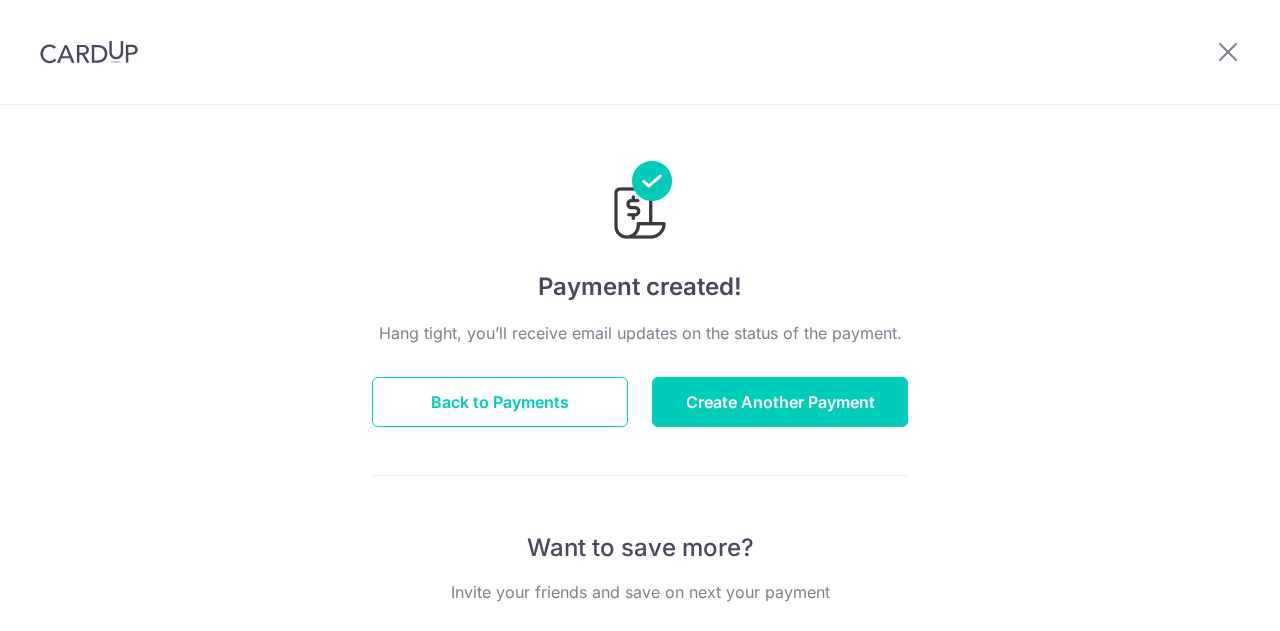scroll, scrollTop: 0, scrollLeft: 0, axis: both 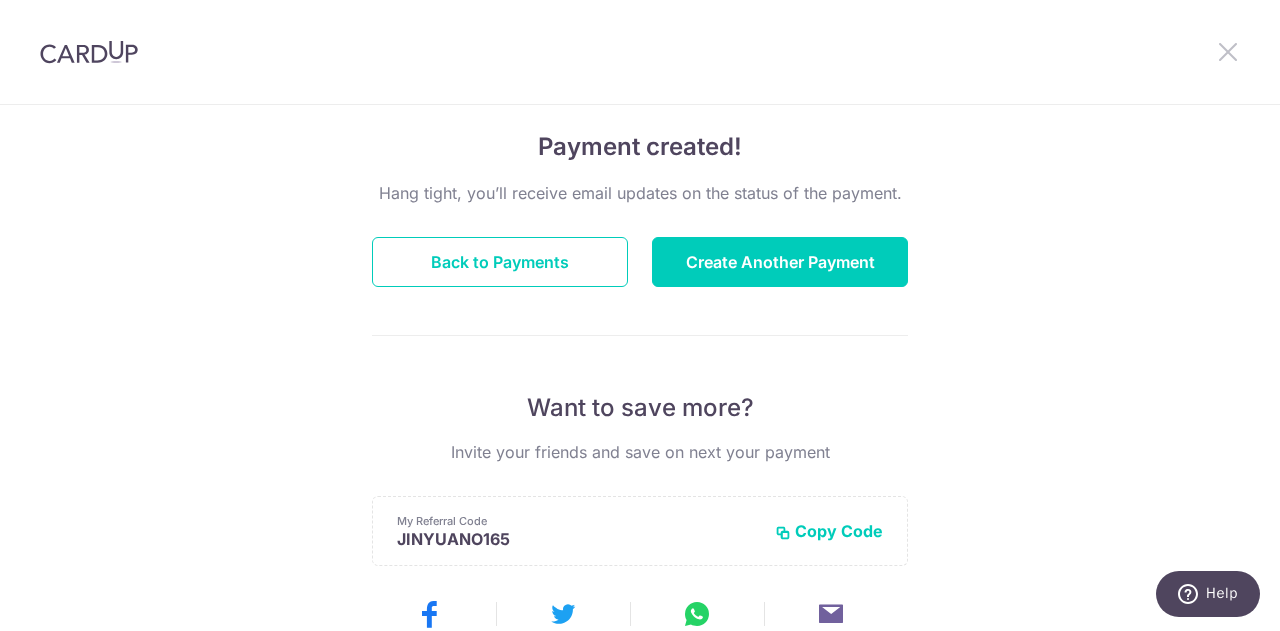 click at bounding box center (1228, 51) 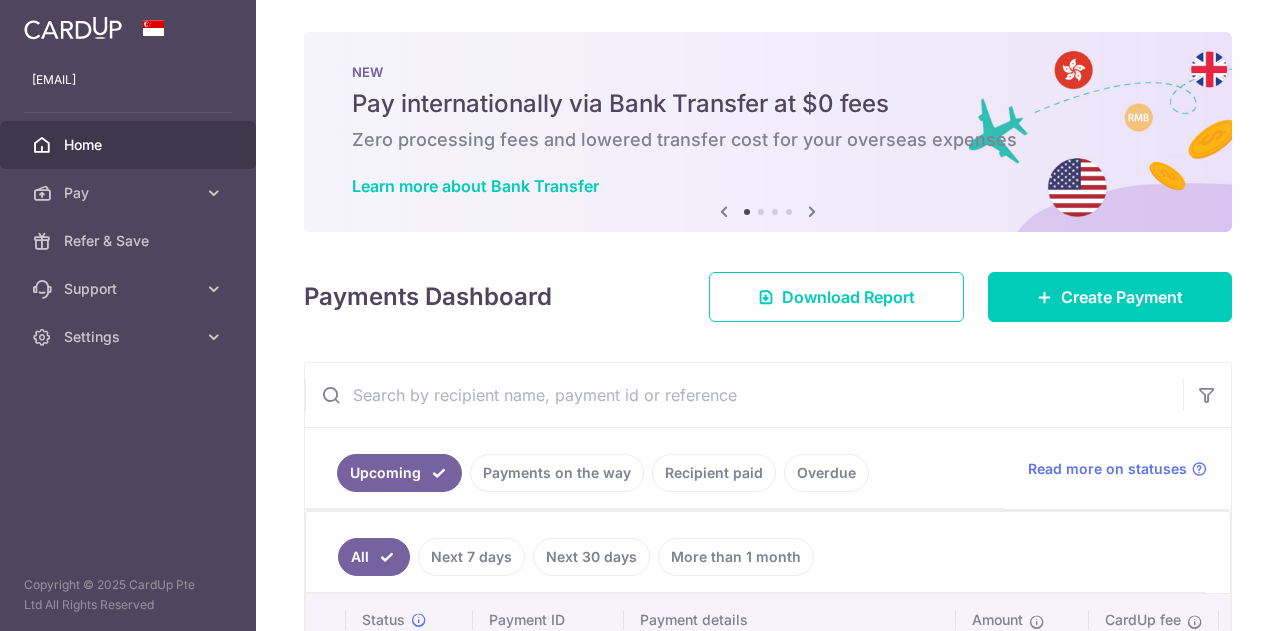scroll, scrollTop: 0, scrollLeft: 0, axis: both 